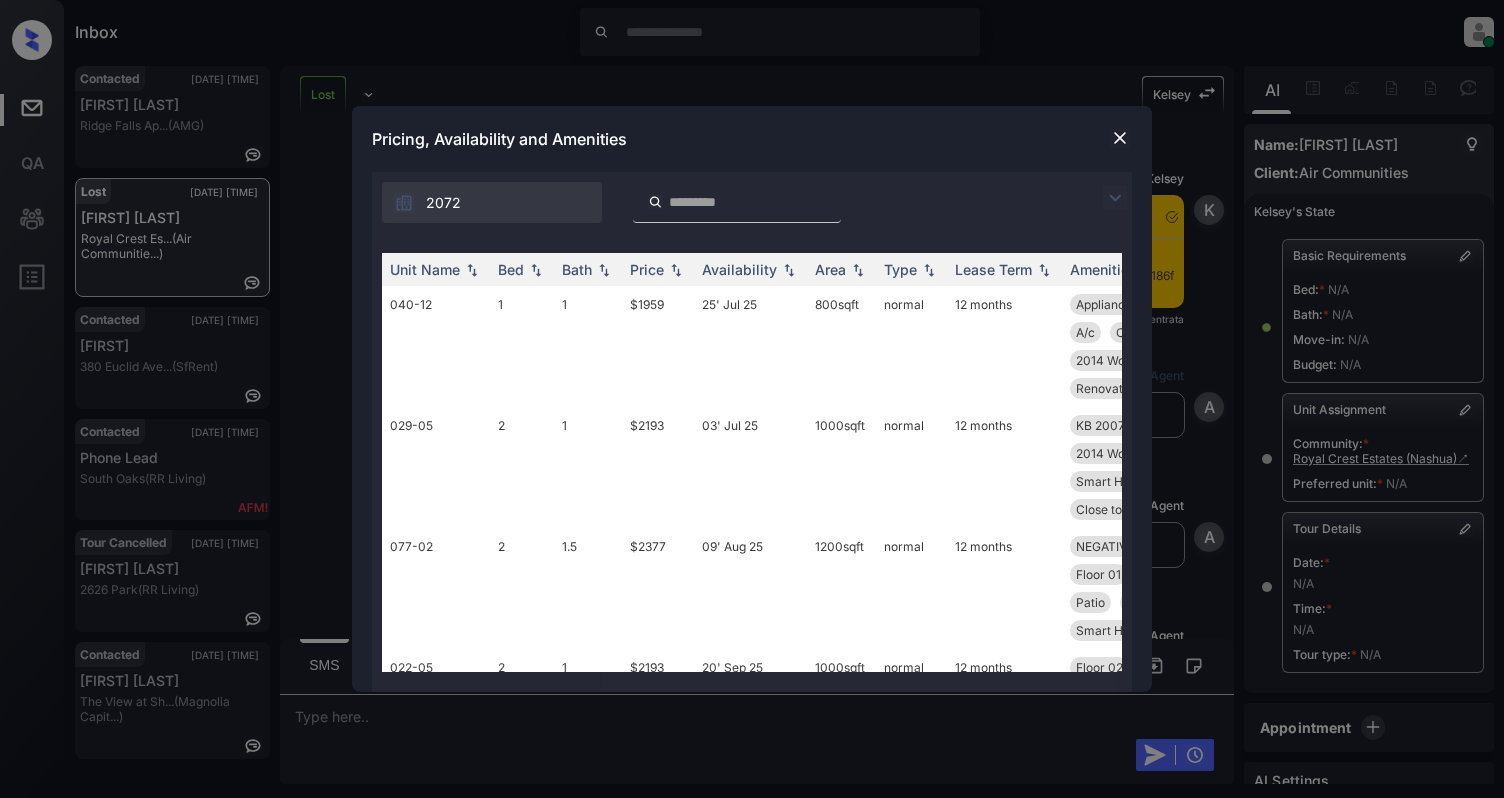 scroll, scrollTop: 0, scrollLeft: 0, axis: both 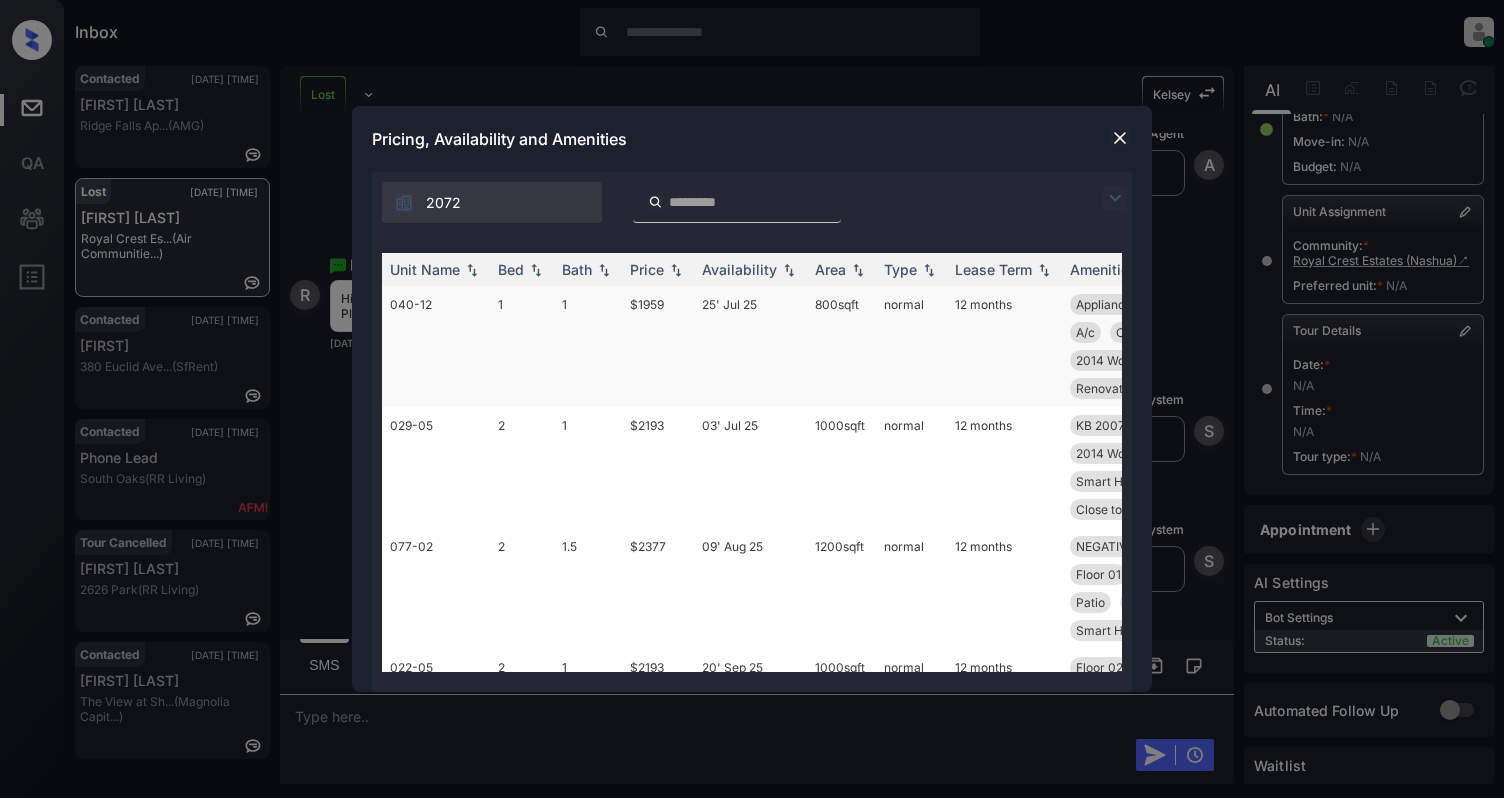 click on "040-12" at bounding box center [436, 346] 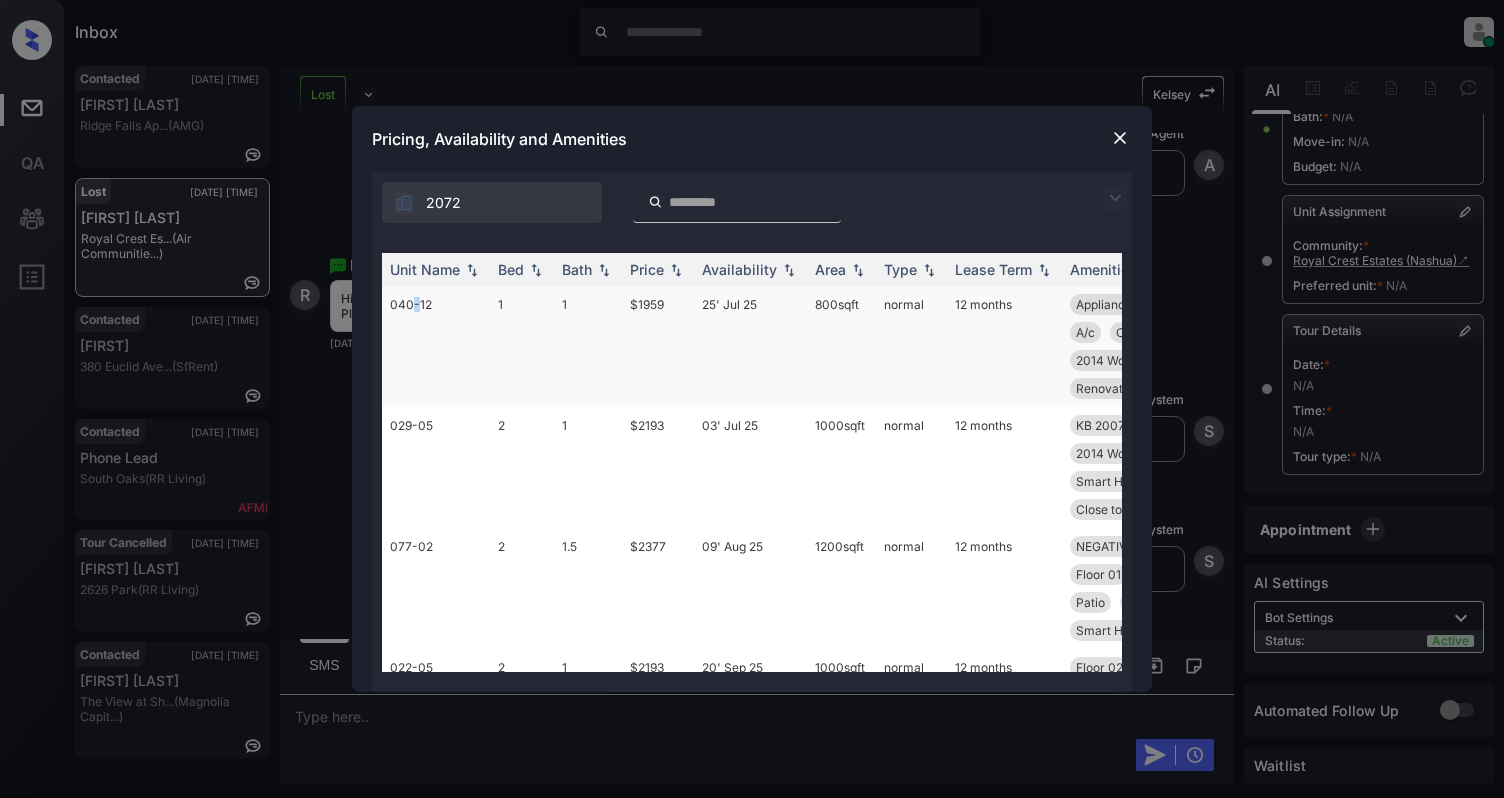 click on "040-12" at bounding box center (436, 346) 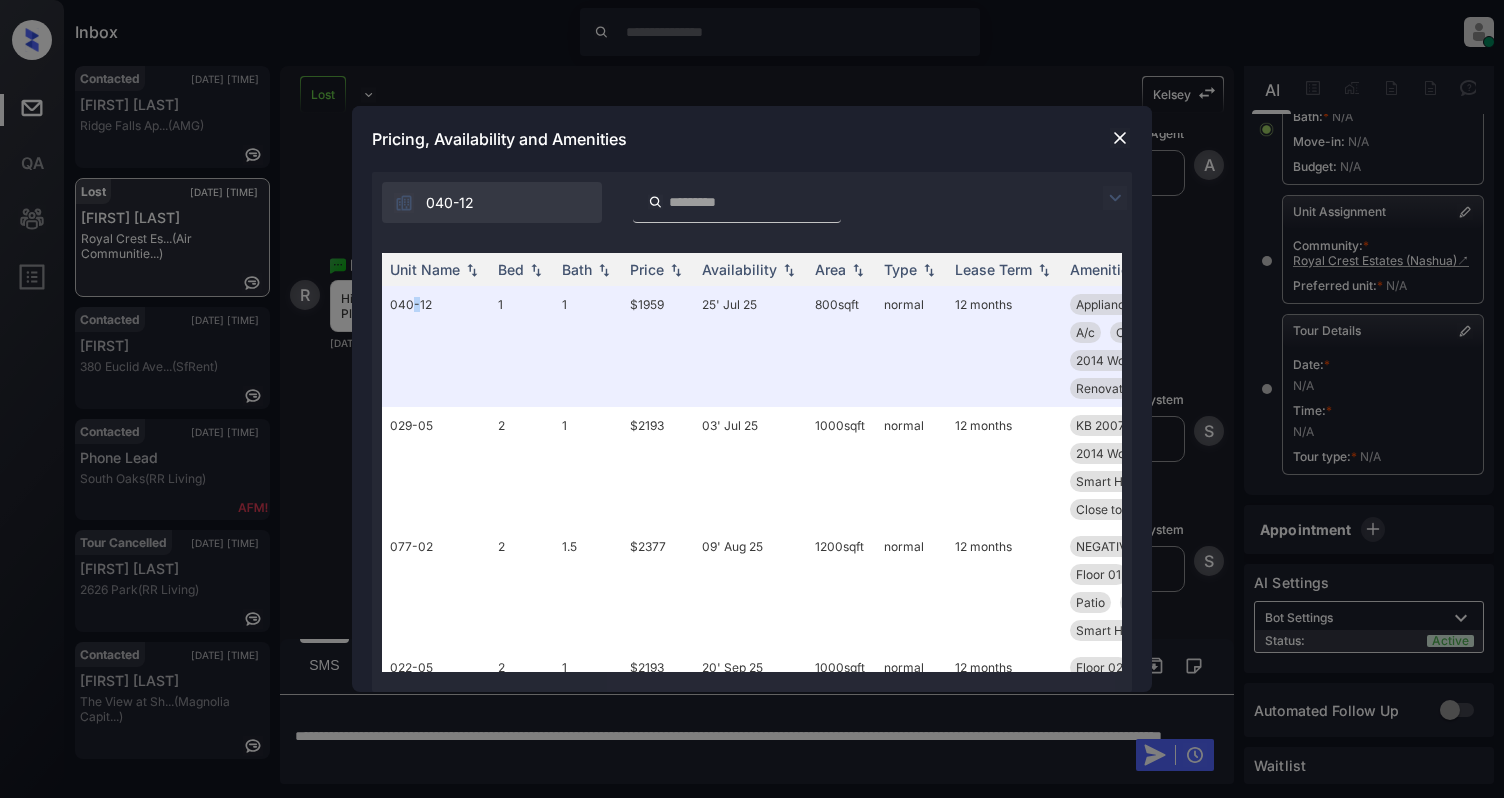 click at bounding box center (1120, 138) 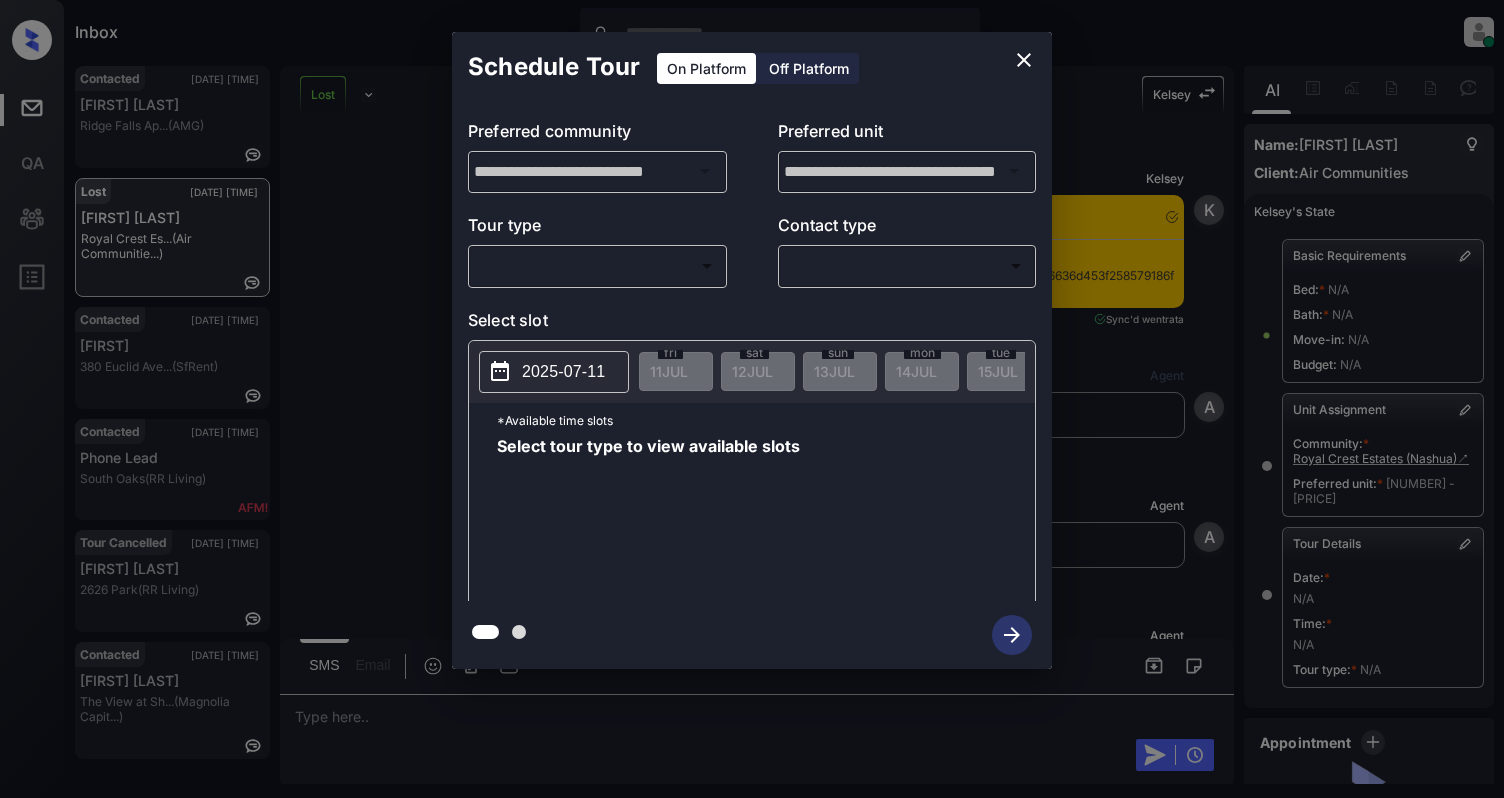 scroll, scrollTop: 0, scrollLeft: 0, axis: both 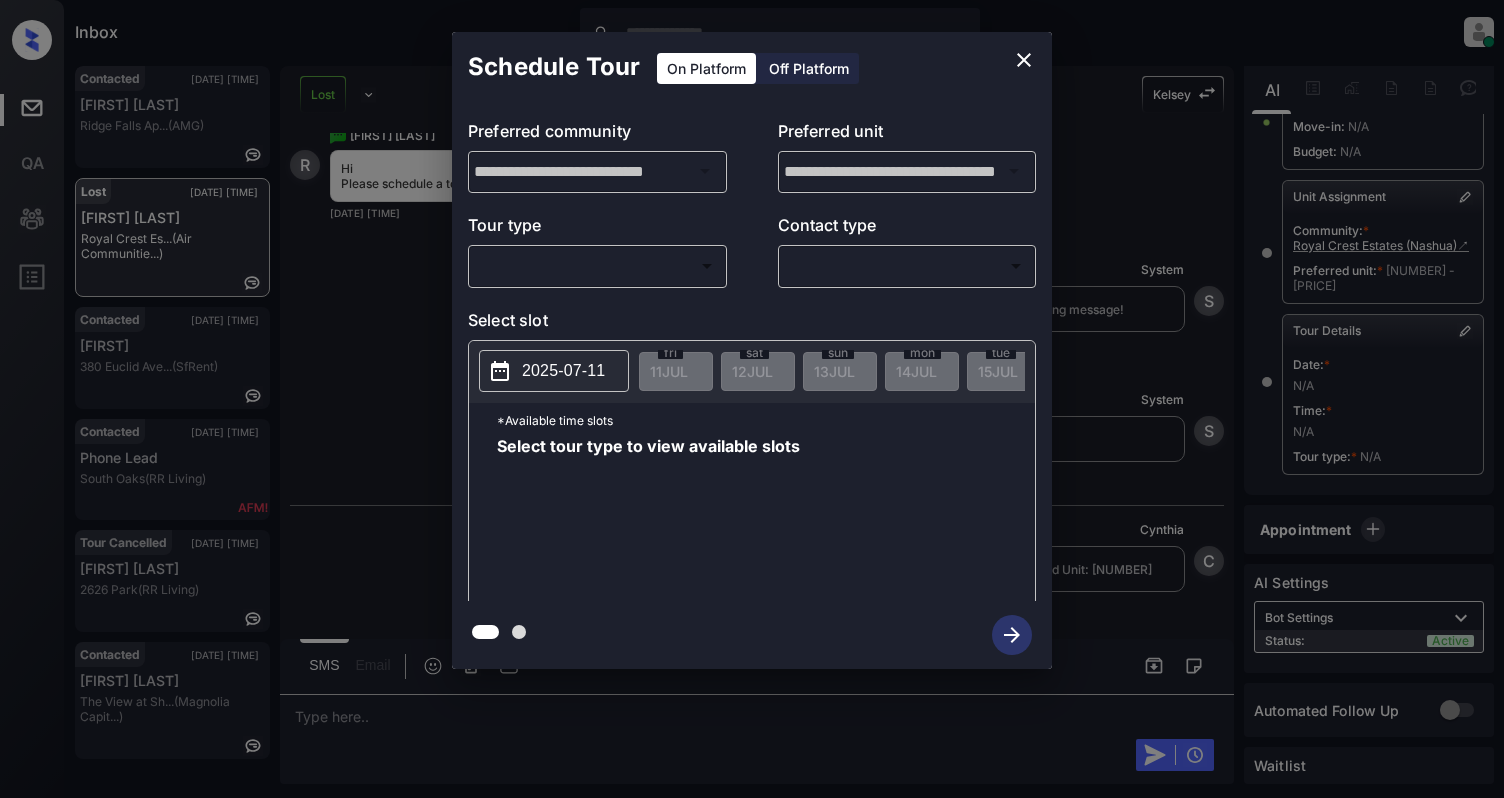 click on "Inbox Cynthia Montañez Online Set yourself   offline Set yourself   on break Profile Switch to  light  mode Sign out Contacted Jul-11 01:31 pm   Jamar Mack Ridge Falls Ap...  (AMG) Lost Jul-11 01:32 pm   Rob Vali Royal Crest Es...  (Air Communitie...) Contacted Jul-11 01:33 pm   Aubrey 380 Euclid Ave...  (SfRent) Contacted Jul-11 01:33 pm   Phone Lead South Oaks  (RR Living) Tour Cancelled Jul-11 01:45 pm   Alannia Fowler 2626 Park  (RR Living) Contacted Jul-11 01:47 pm   Marico Isom The View at Sh...  (Magnolia Capit...) Lost Lead Sentiment: Angry Upon sliding the acknowledgement:  Lead will move to lost stage. * ​ SMS and call option will be set to opt out. AFM will be turned off for the lead. Kelsey New Message Kelsey Notes Note: https://conversation.getzuma.com/6636d453f258579186f8f474 May 04, 2024 05:35 pm  Sync'd w  entrata K New Message Agent Lead created via emailParser. May 04, 2024 05:35 pm A New Message Agent AFM Request sent to Kelsey. May 04, 2024 05:35 pm A New Message Agent Notes Note: A   K" at bounding box center [752, 399] 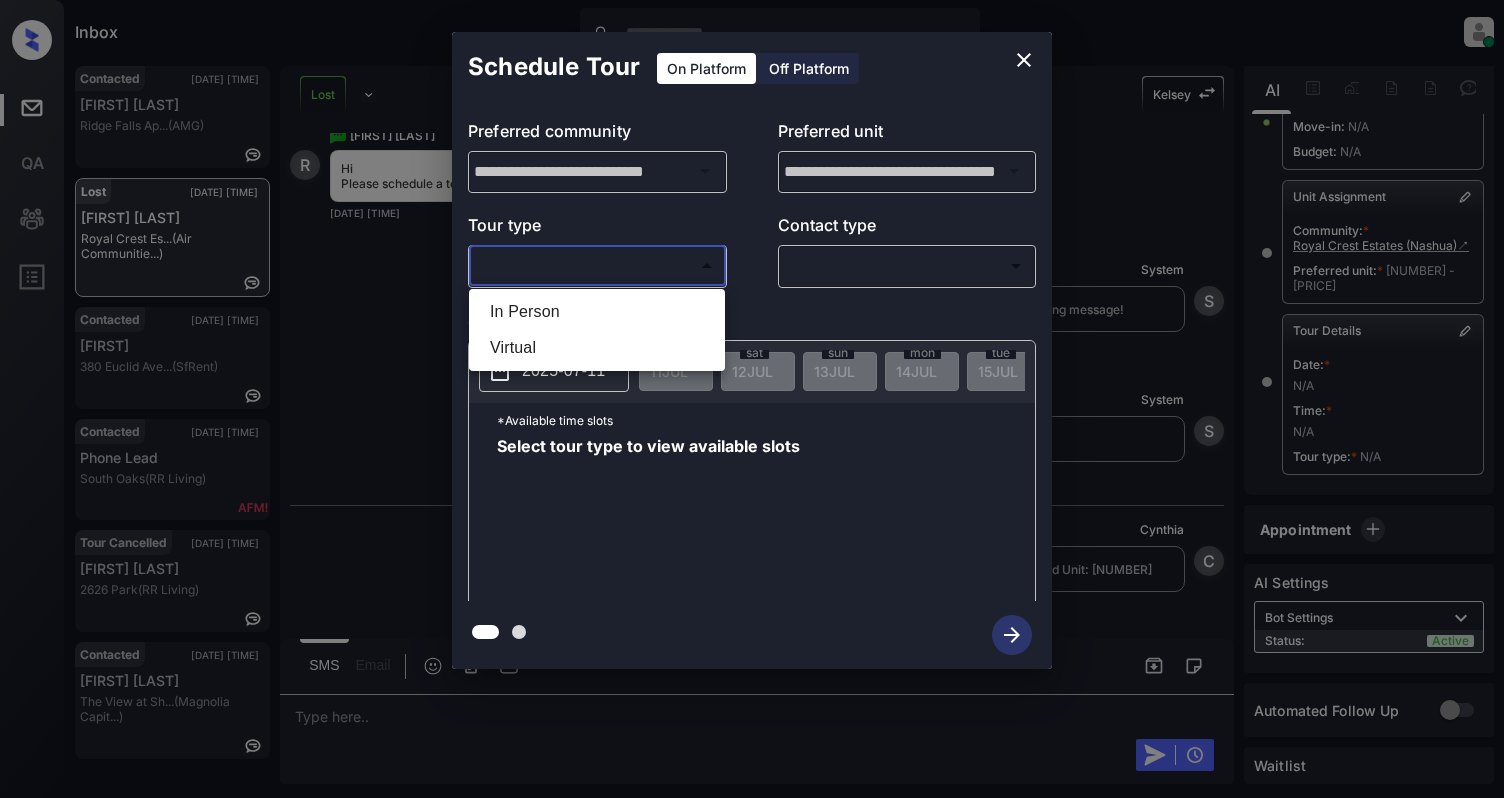 click on "In Person" at bounding box center [597, 312] 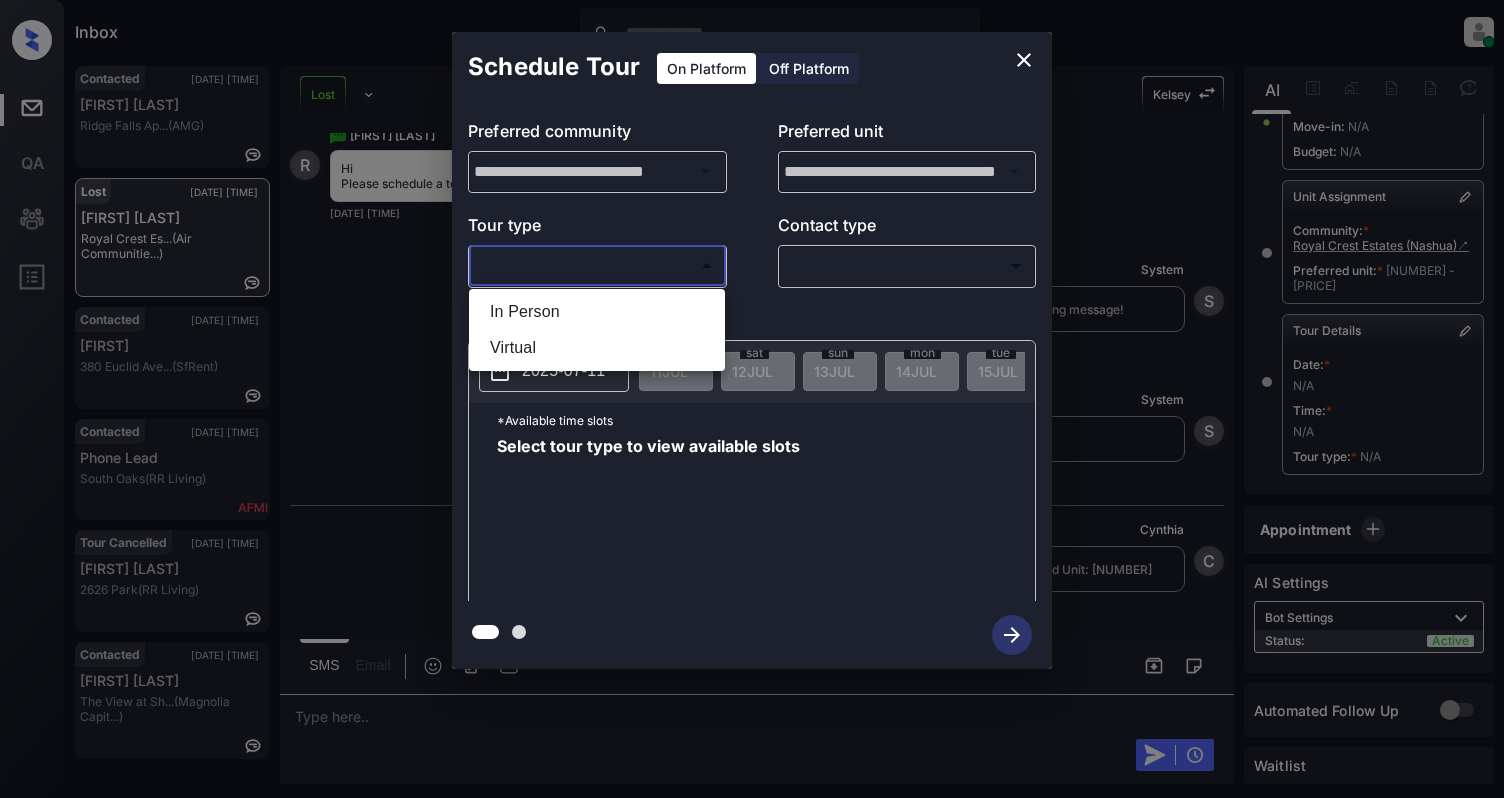 type on "********" 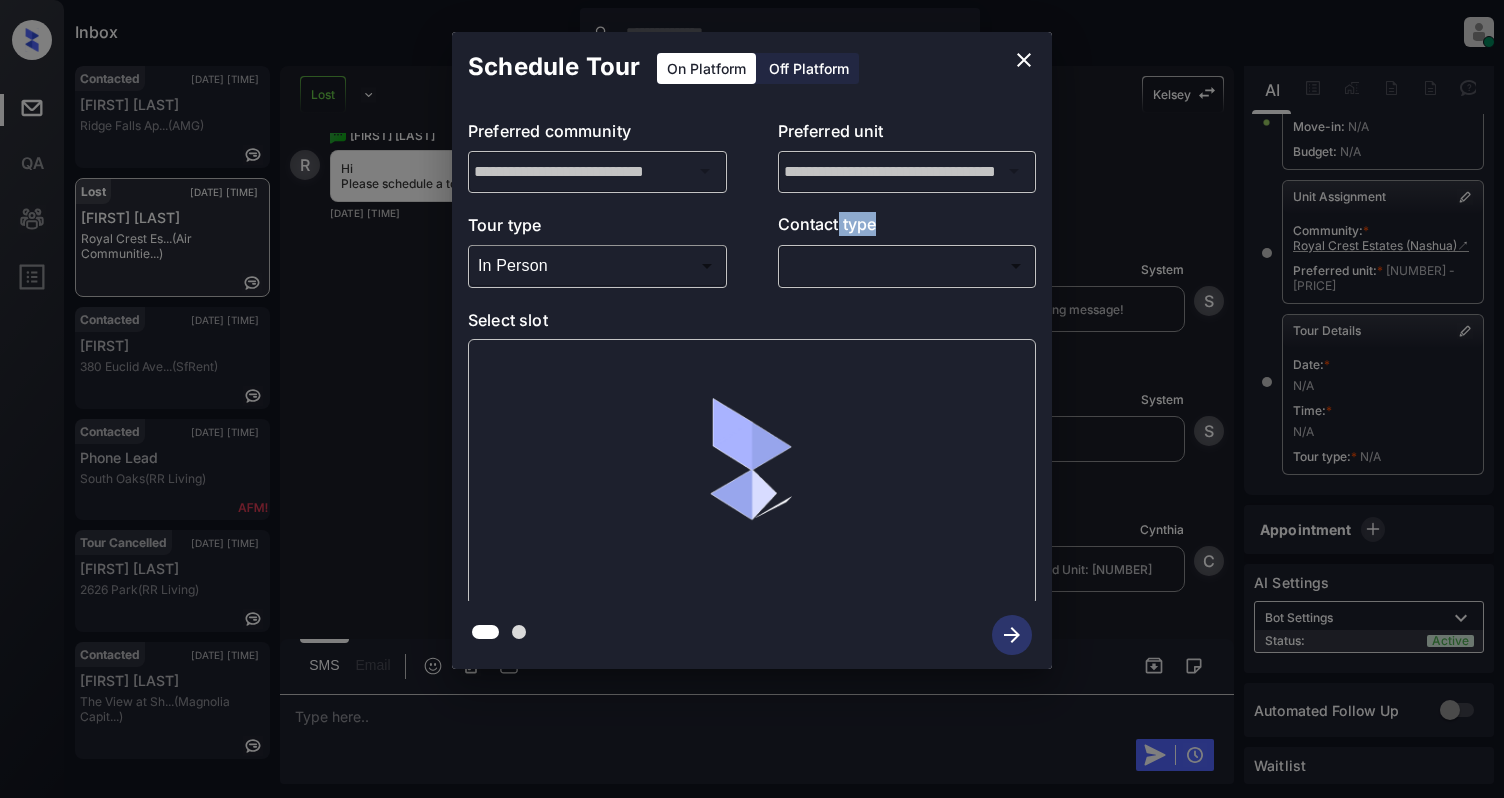 drag, startPoint x: 844, startPoint y: 237, endPoint x: 849, endPoint y: 265, distance: 28.442924 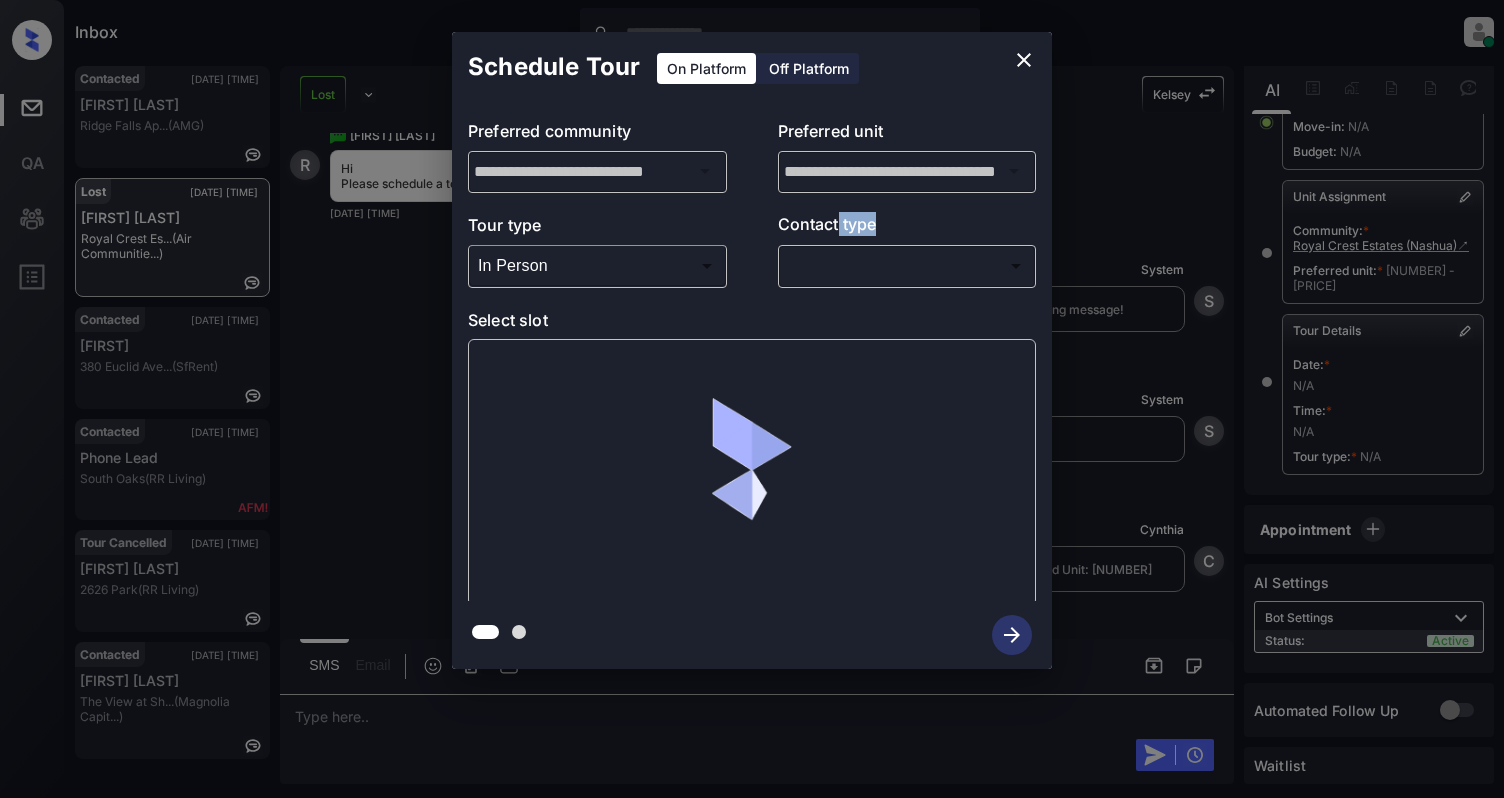 click on "Contact type ​ ​" at bounding box center (907, 249) 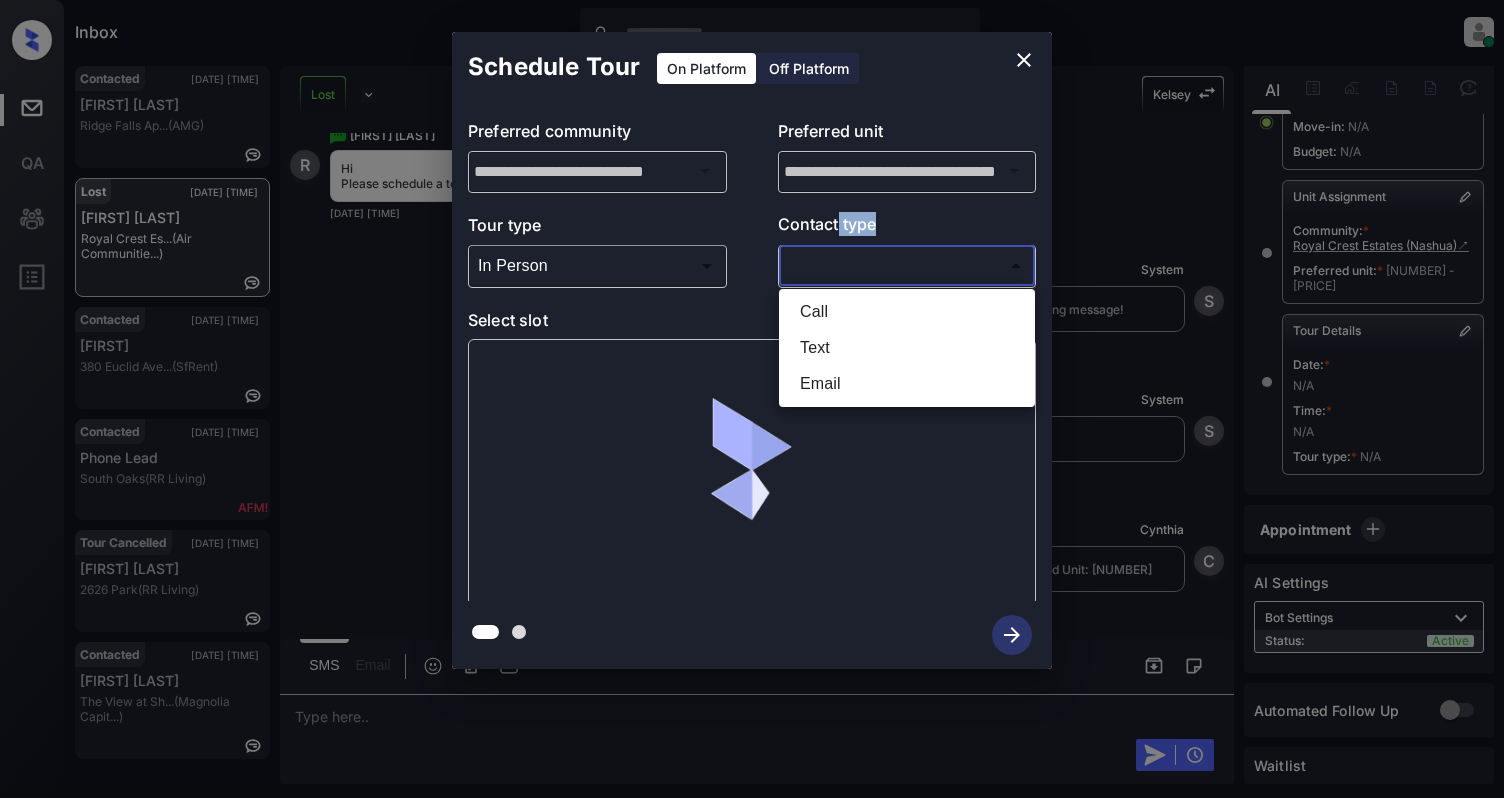 click on "Inbox Cynthia Montañez Online Set yourself   offline Set yourself   on break Profile Switch to  light  mode Sign out Contacted Jul-11 01:31 pm   Jamar Mack Ridge Falls Ap...  (AMG) Lost Jul-11 01:32 pm   Rob Vali Royal Crest Es...  (Air Communitie...) Contacted Jul-11 01:33 pm   Aubrey 380 Euclid Ave...  (SfRent) Contacted Jul-11 01:33 pm   Phone Lead South Oaks  (RR Living) Tour Cancelled Jul-11 01:45 pm   Alannia Fowler 2626 Park  (RR Living) Contacted Jul-11 01:47 pm   Marico Isom The View at Sh...  (Magnolia Capit...) Lost Lead Sentiment: Angry Upon sliding the acknowledgement:  Lead will move to lost stage. * ​ SMS and call option will be set to opt out. AFM will be turned off for the lead. Kelsey New Message Kelsey Notes Note: https://conversation.getzuma.com/6636d453f258579186f8f474 May 04, 2024 05:35 pm  Sync'd w  entrata K New Message Agent Lead created via emailParser. May 04, 2024 05:35 pm A New Message Agent AFM Request sent to Kelsey. May 04, 2024 05:35 pm A New Message Agent Notes Note: A   K" at bounding box center [752, 399] 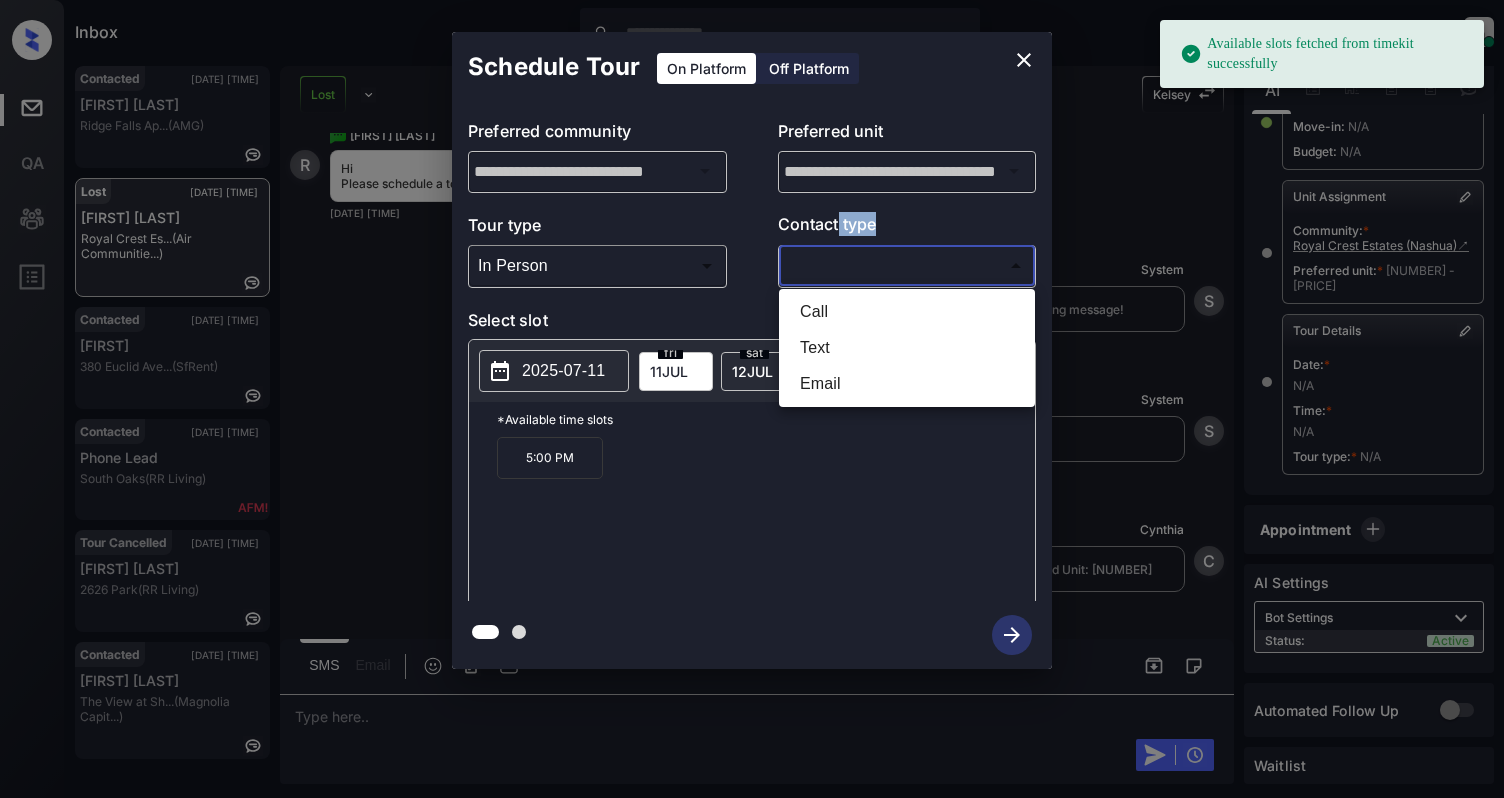 click on "Text" at bounding box center (907, 348) 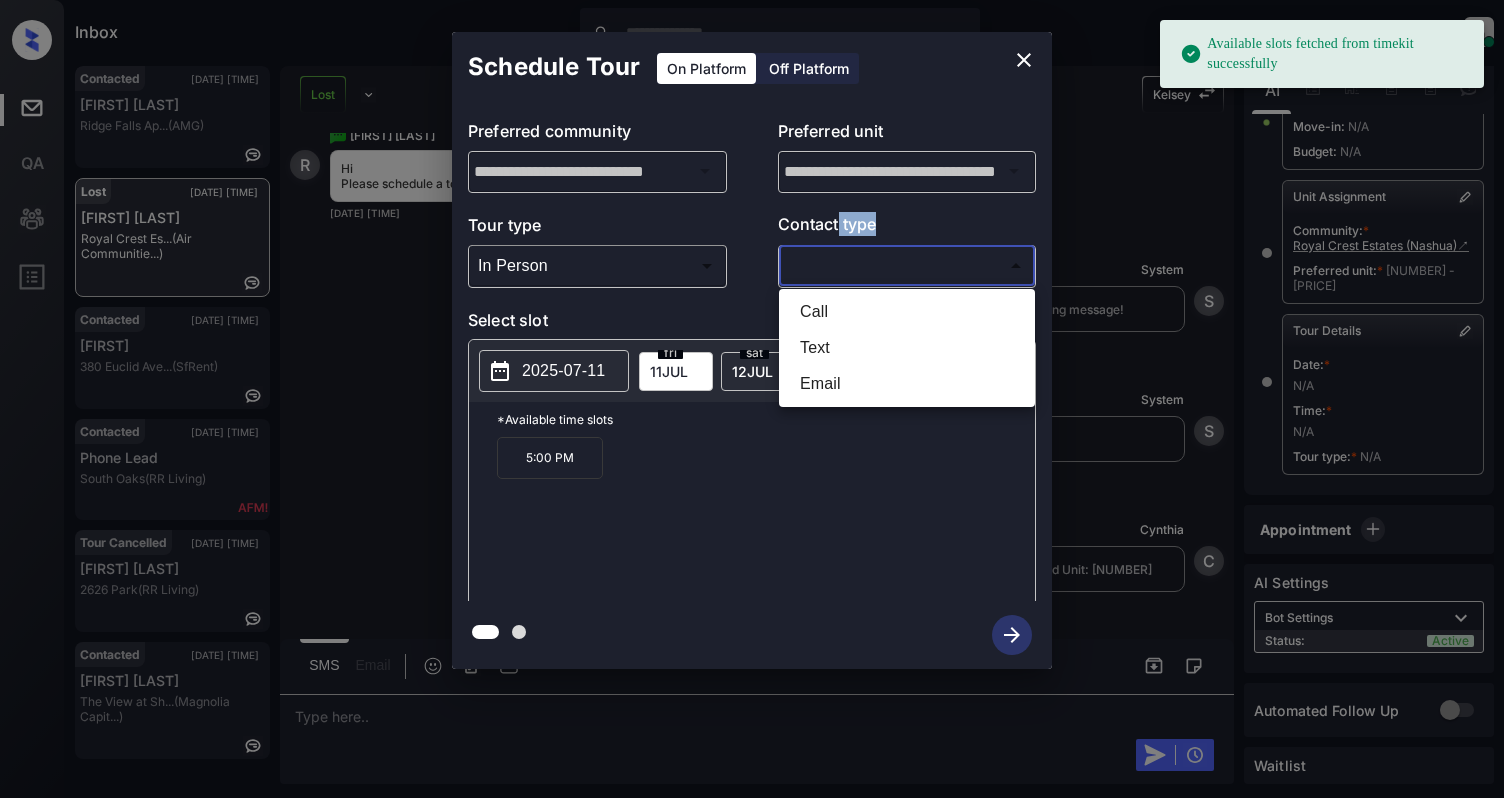 type on "****" 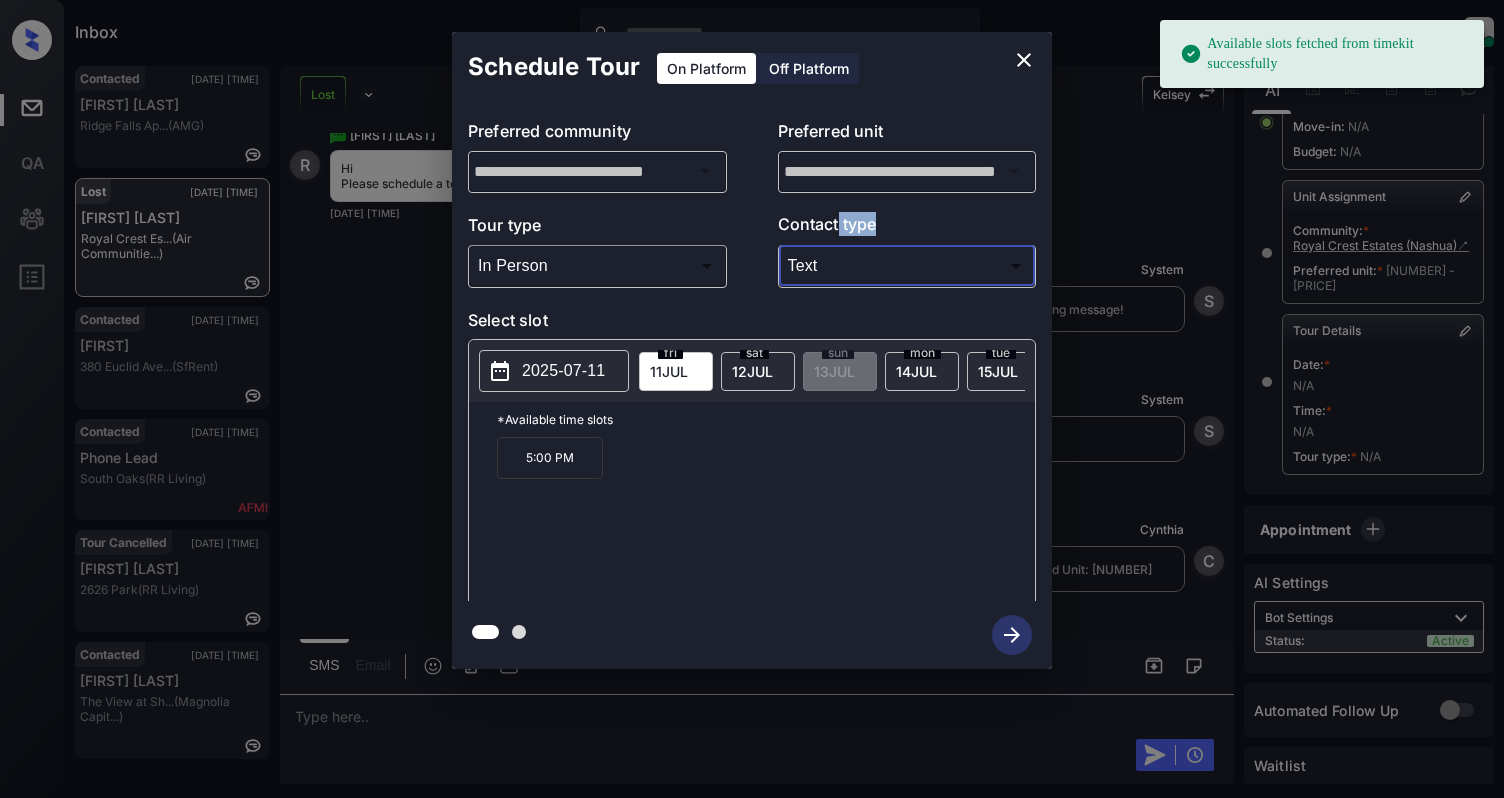 click 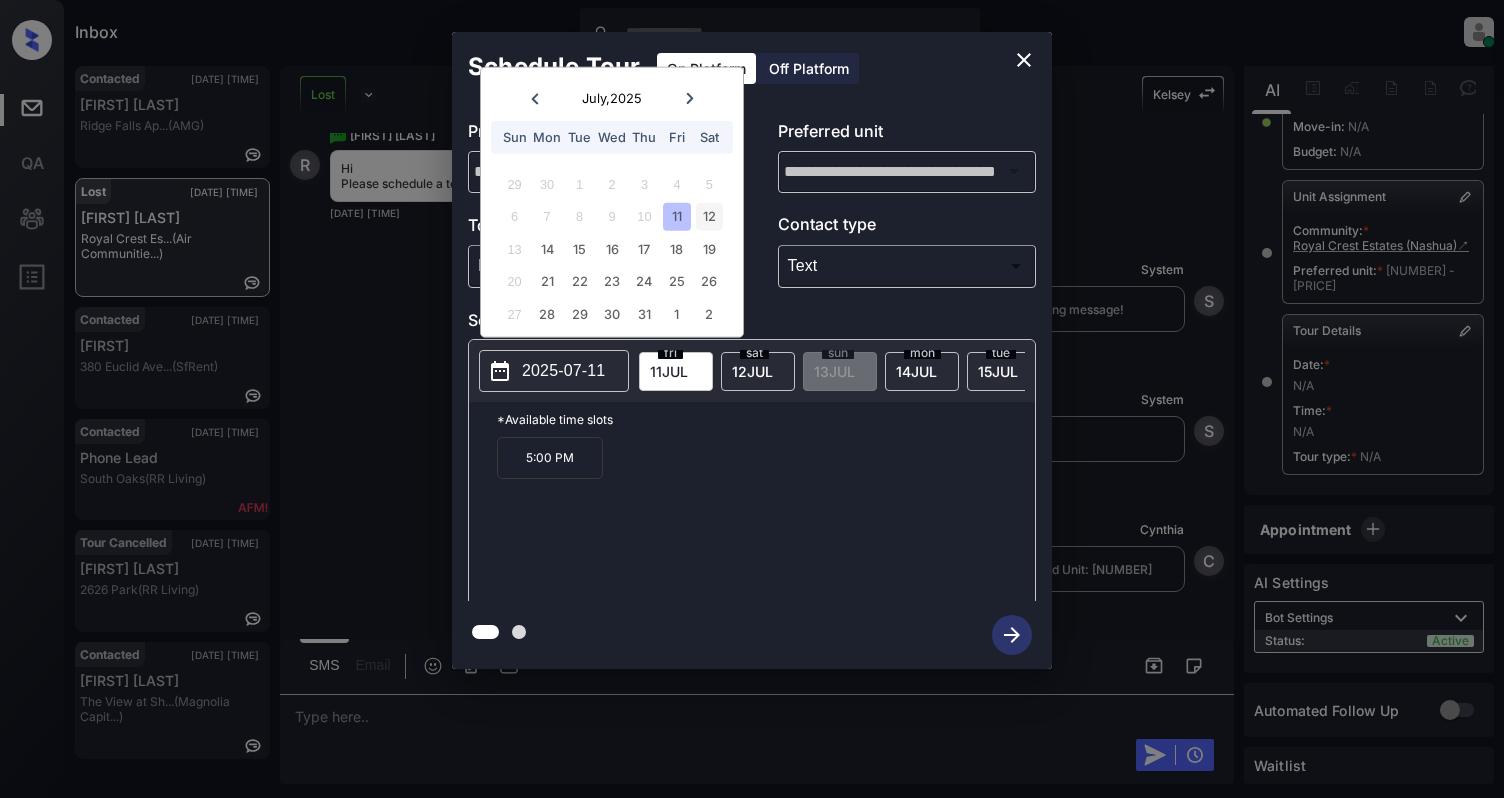 click on "12" at bounding box center (709, 216) 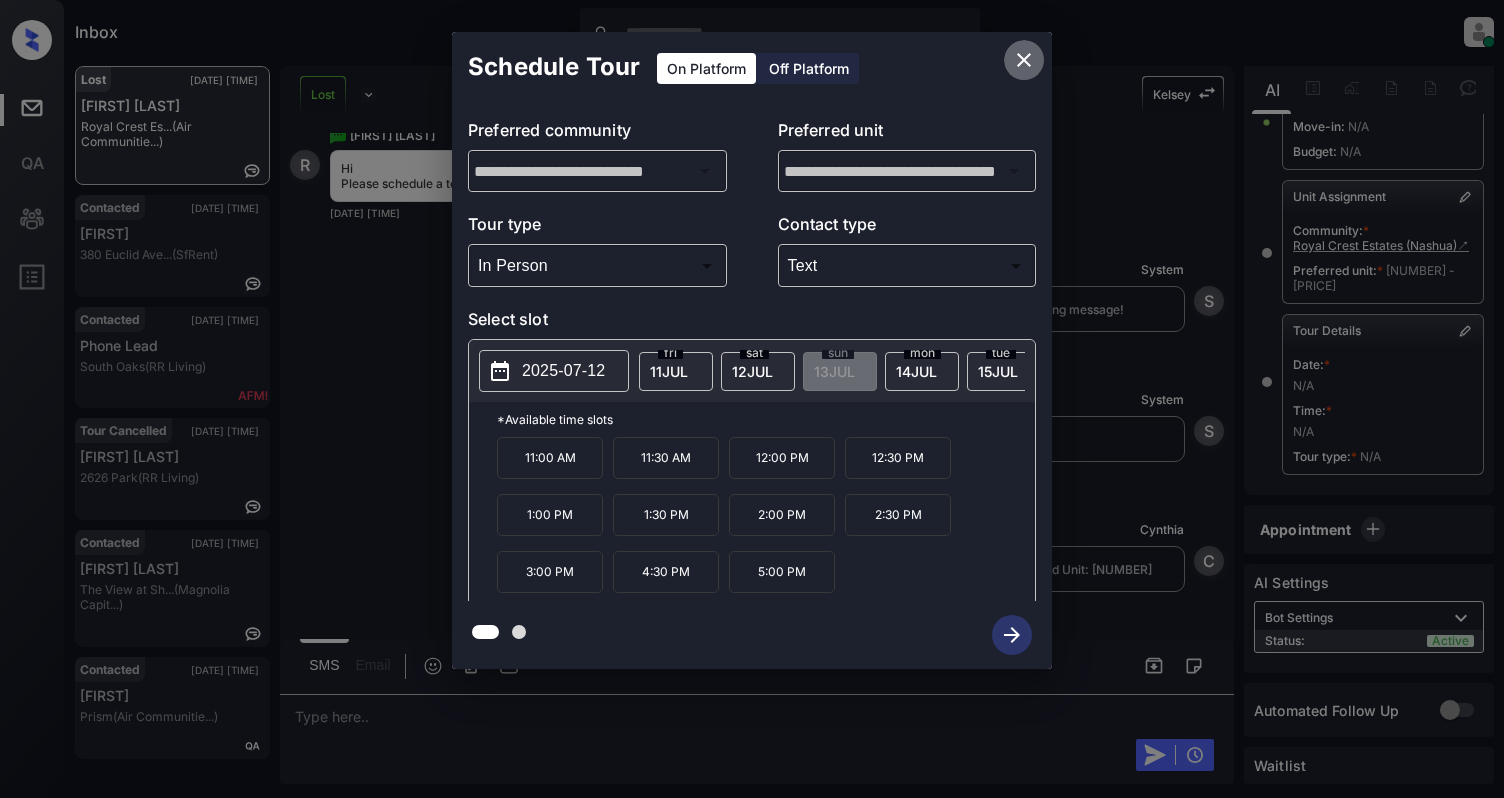 click 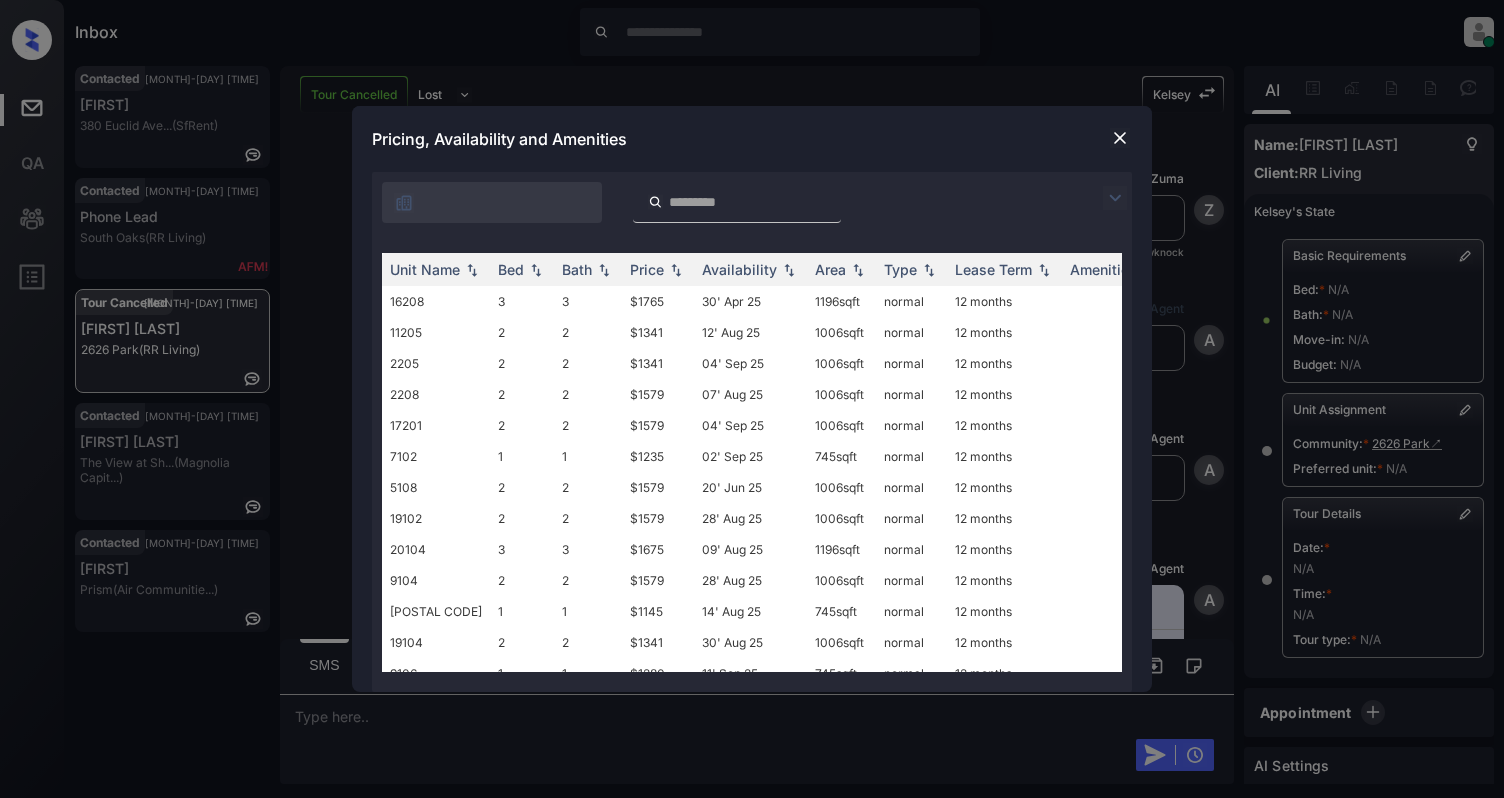 scroll, scrollTop: 0, scrollLeft: 0, axis: both 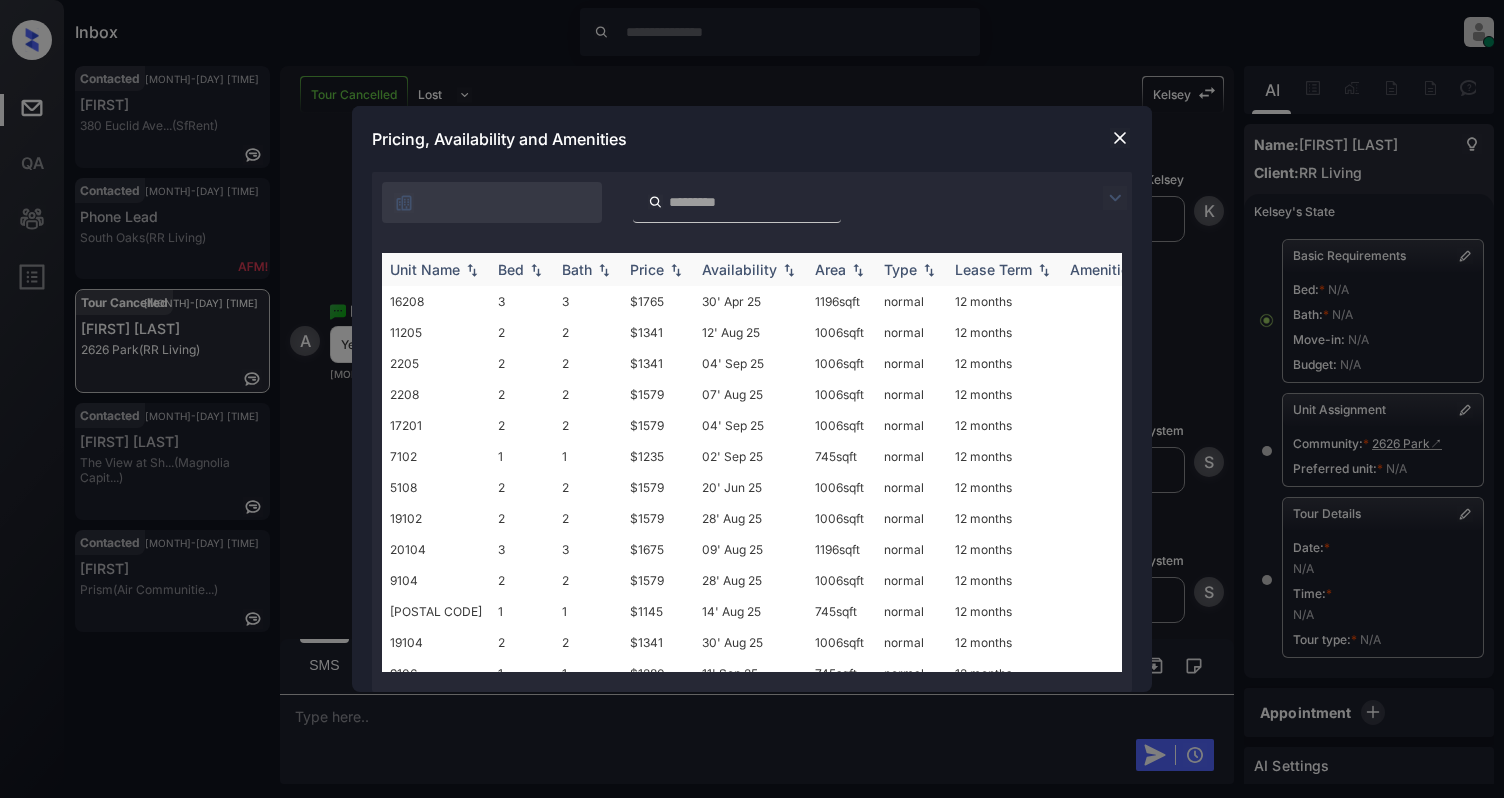 click at bounding box center (536, 270) 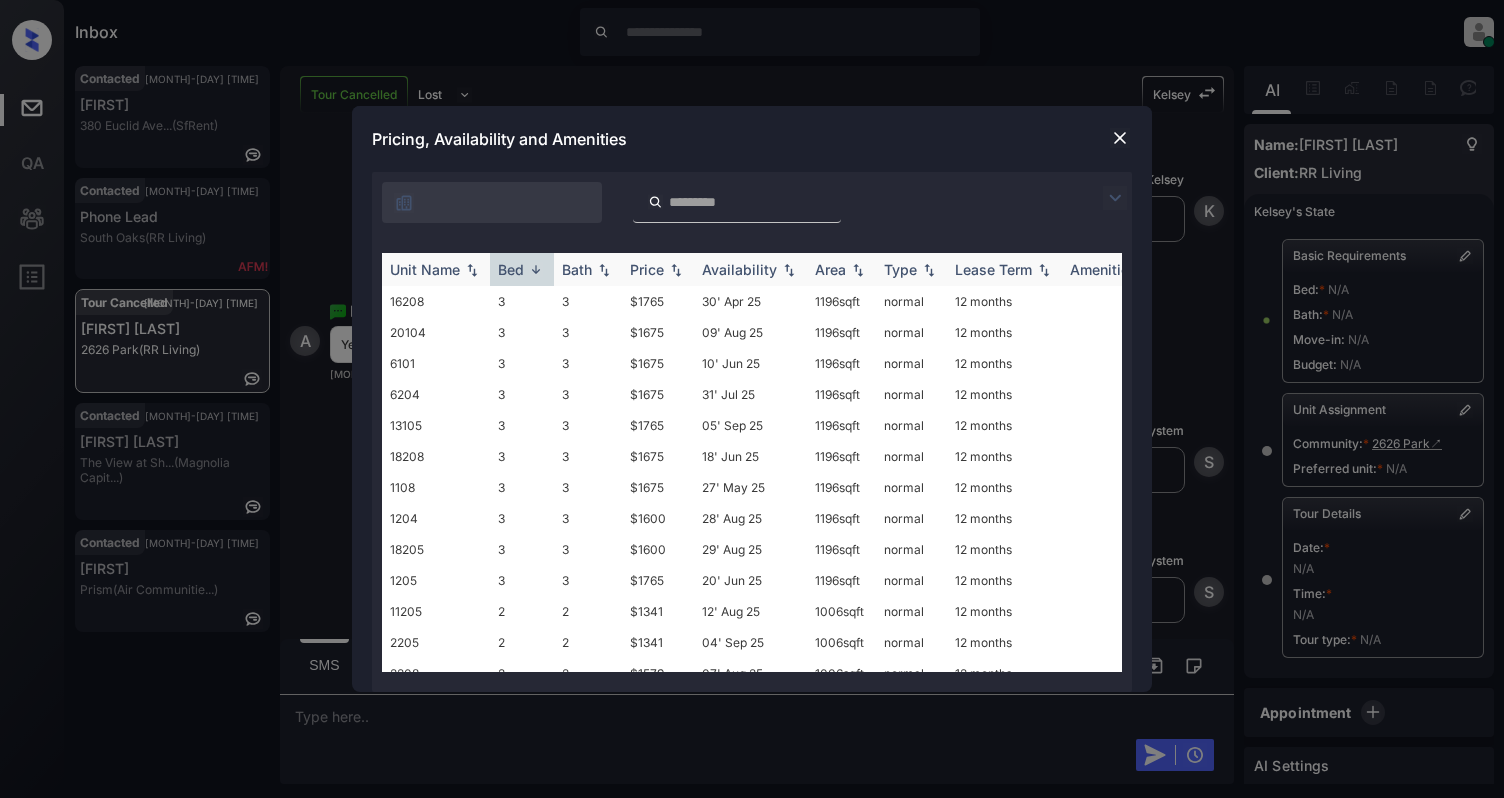 click at bounding box center (536, 269) 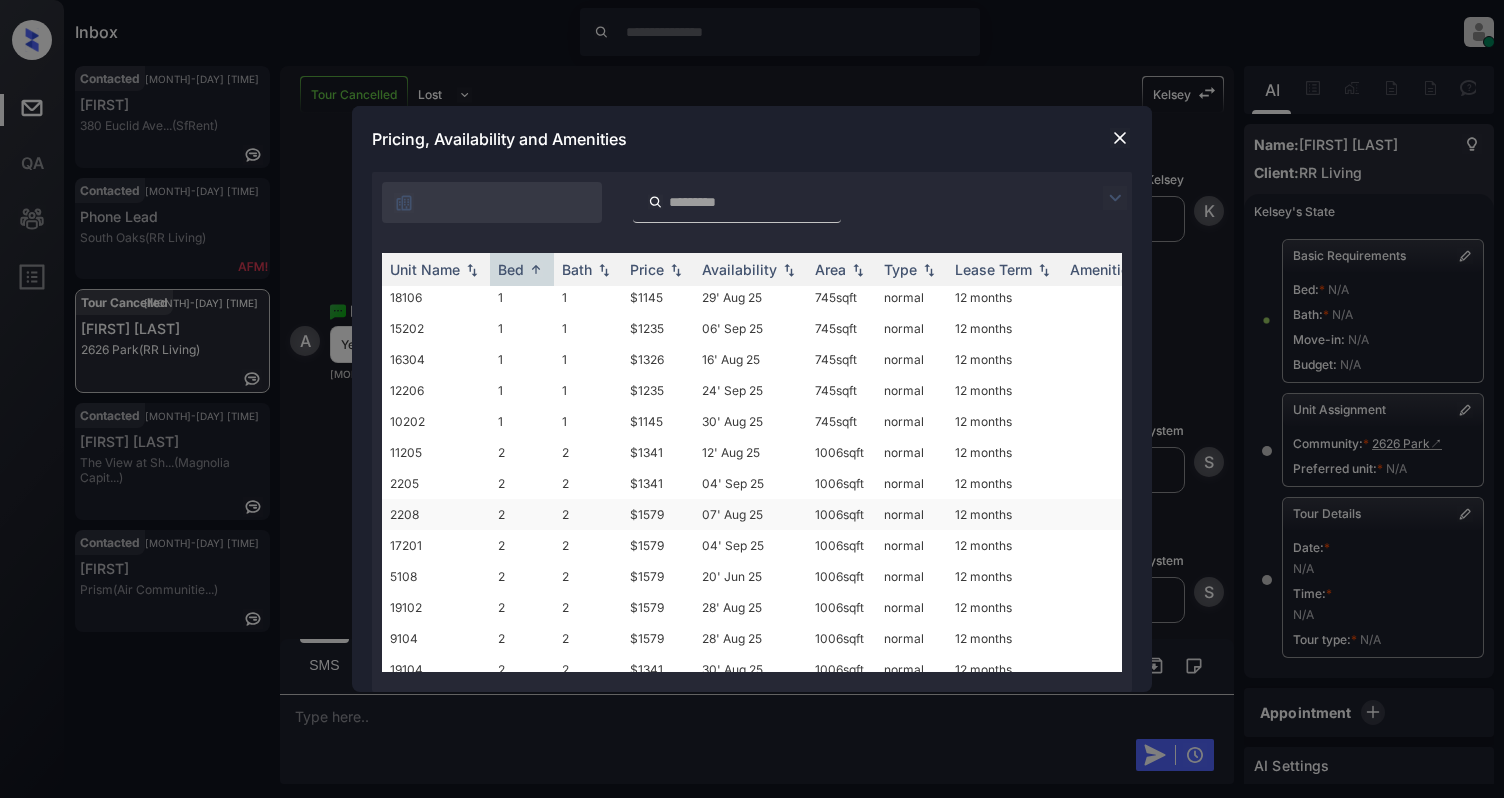 scroll, scrollTop: 133, scrollLeft: 0, axis: vertical 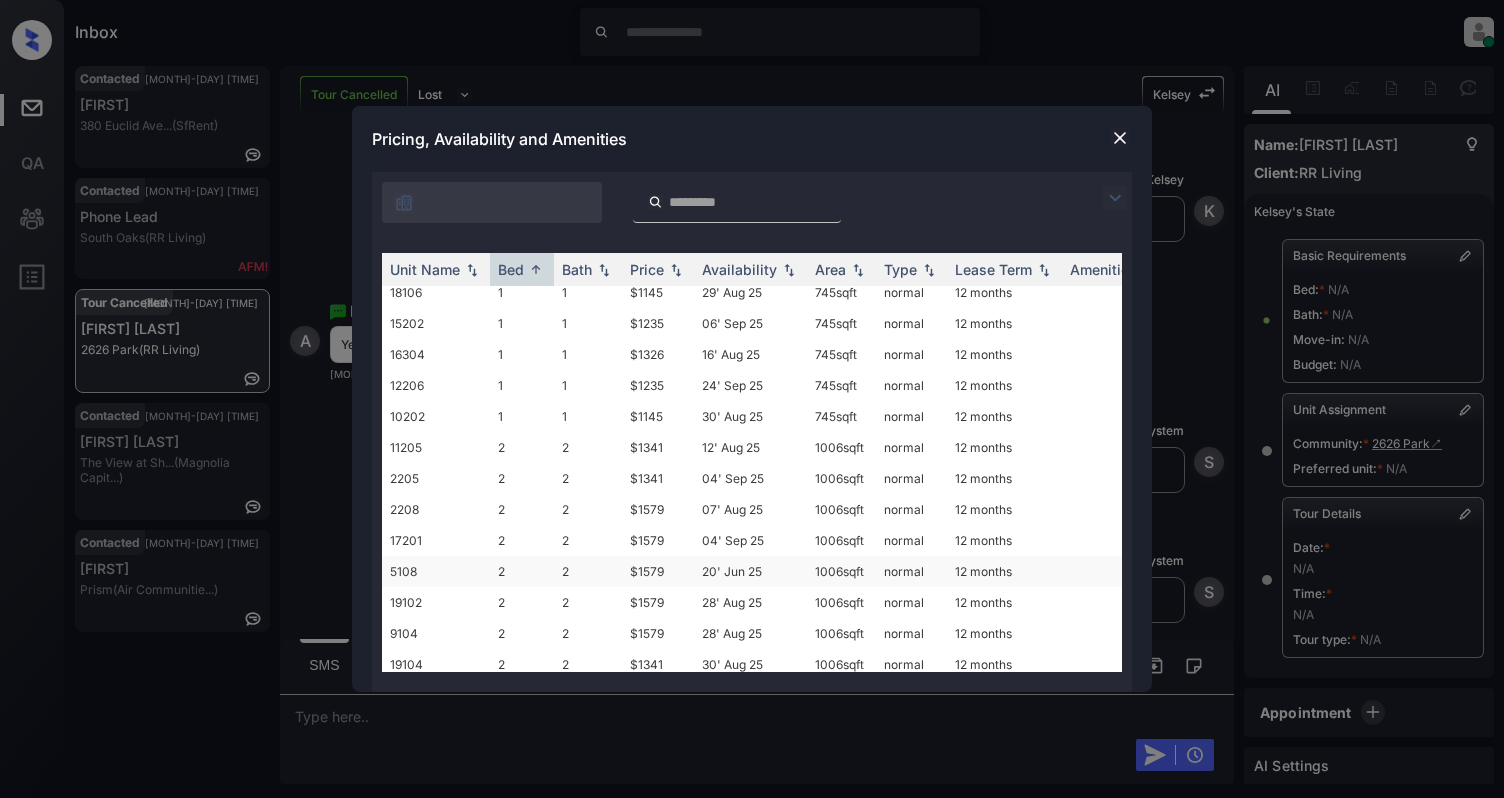 click on "5108" at bounding box center (436, 571) 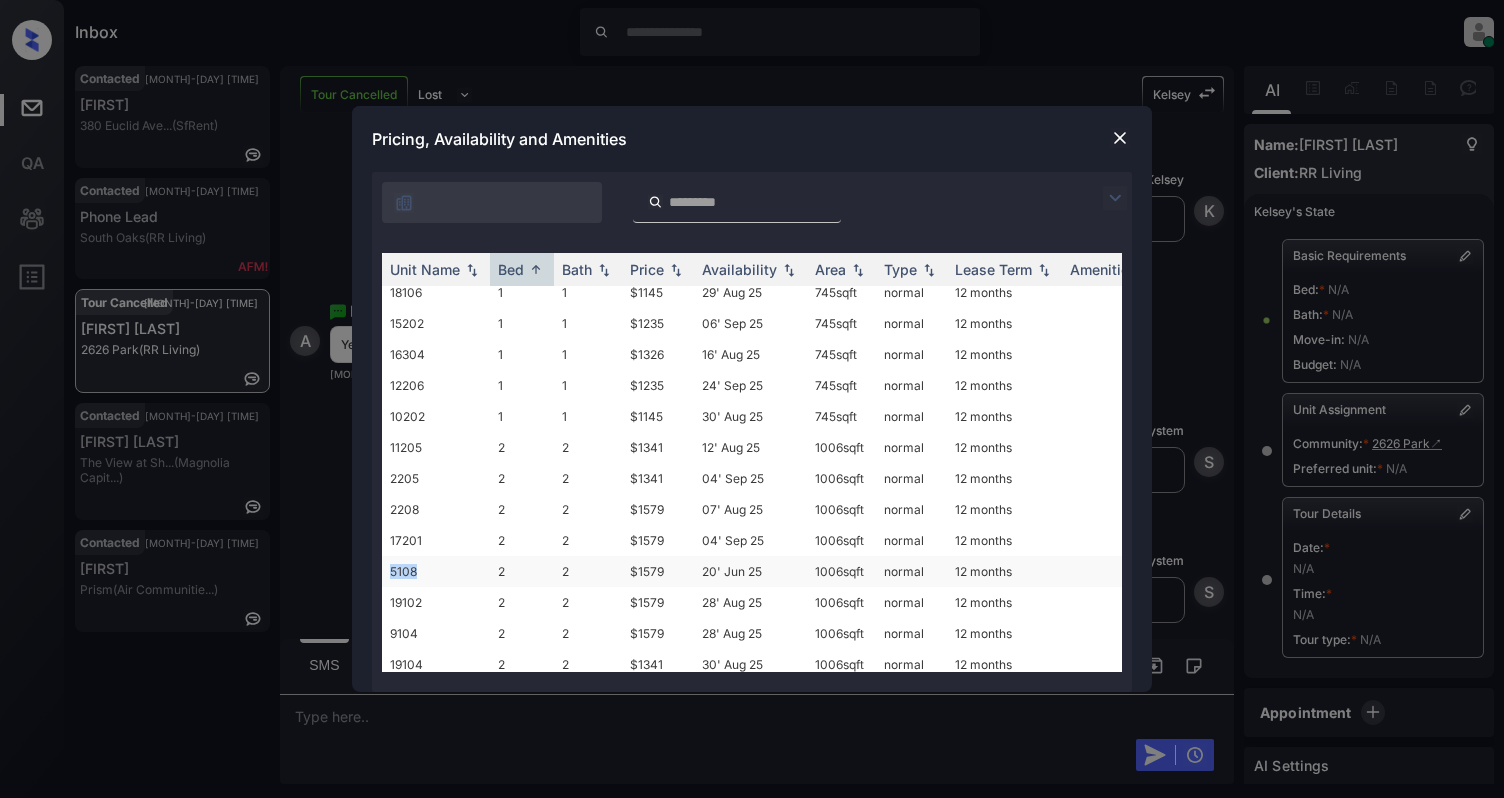 click on "5108" at bounding box center (436, 571) 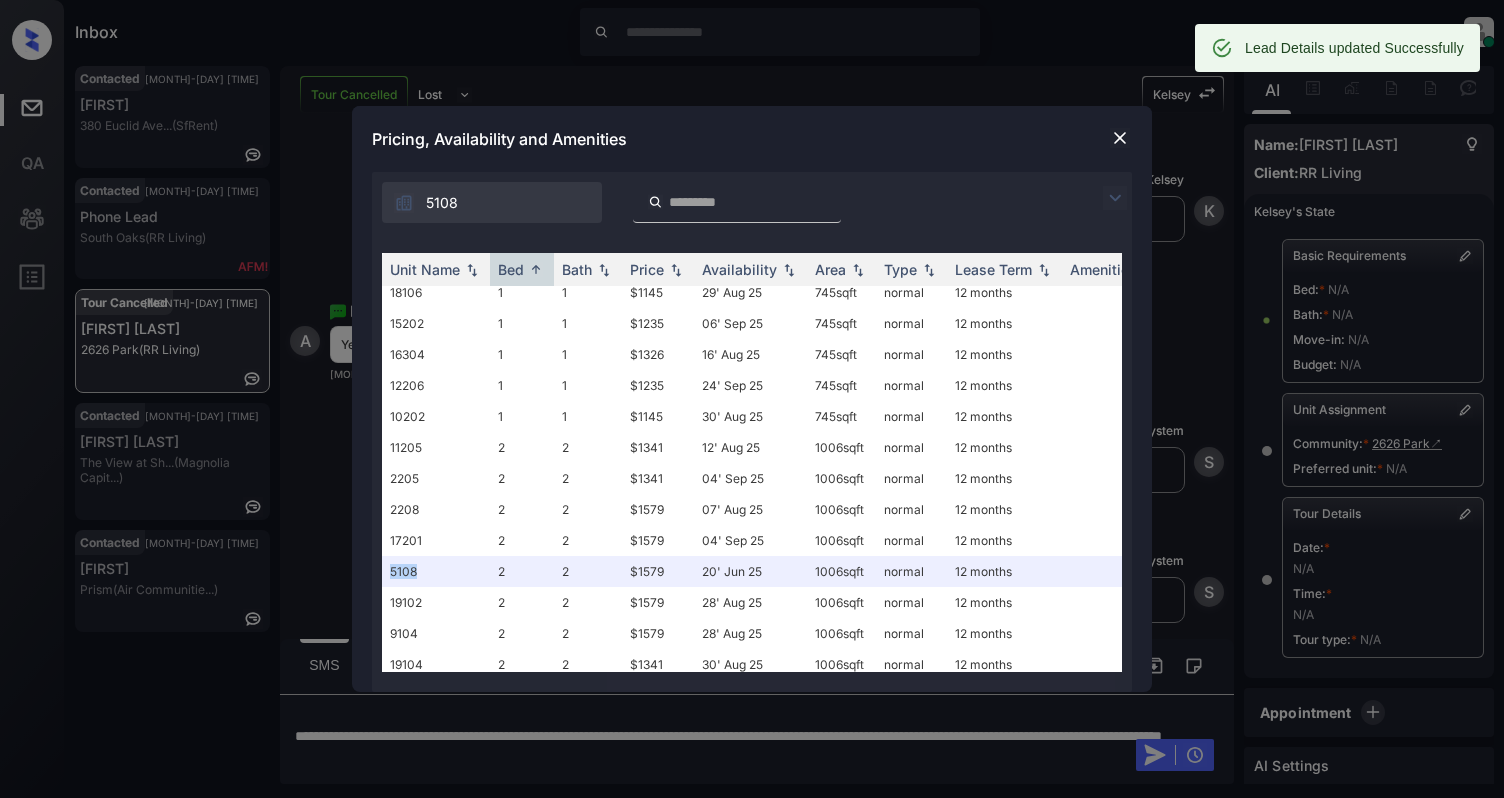 click at bounding box center (1120, 138) 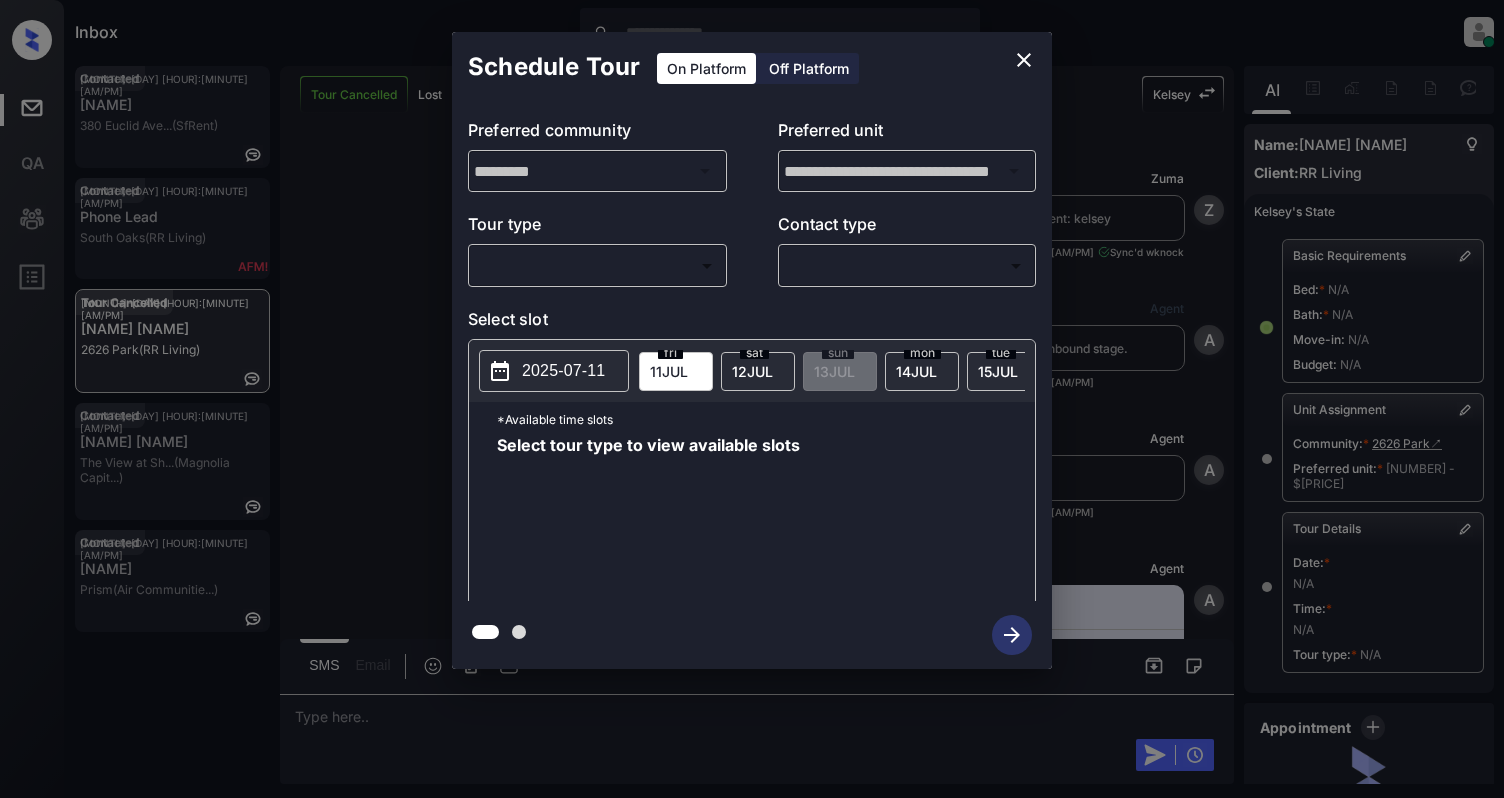 scroll, scrollTop: 0, scrollLeft: 0, axis: both 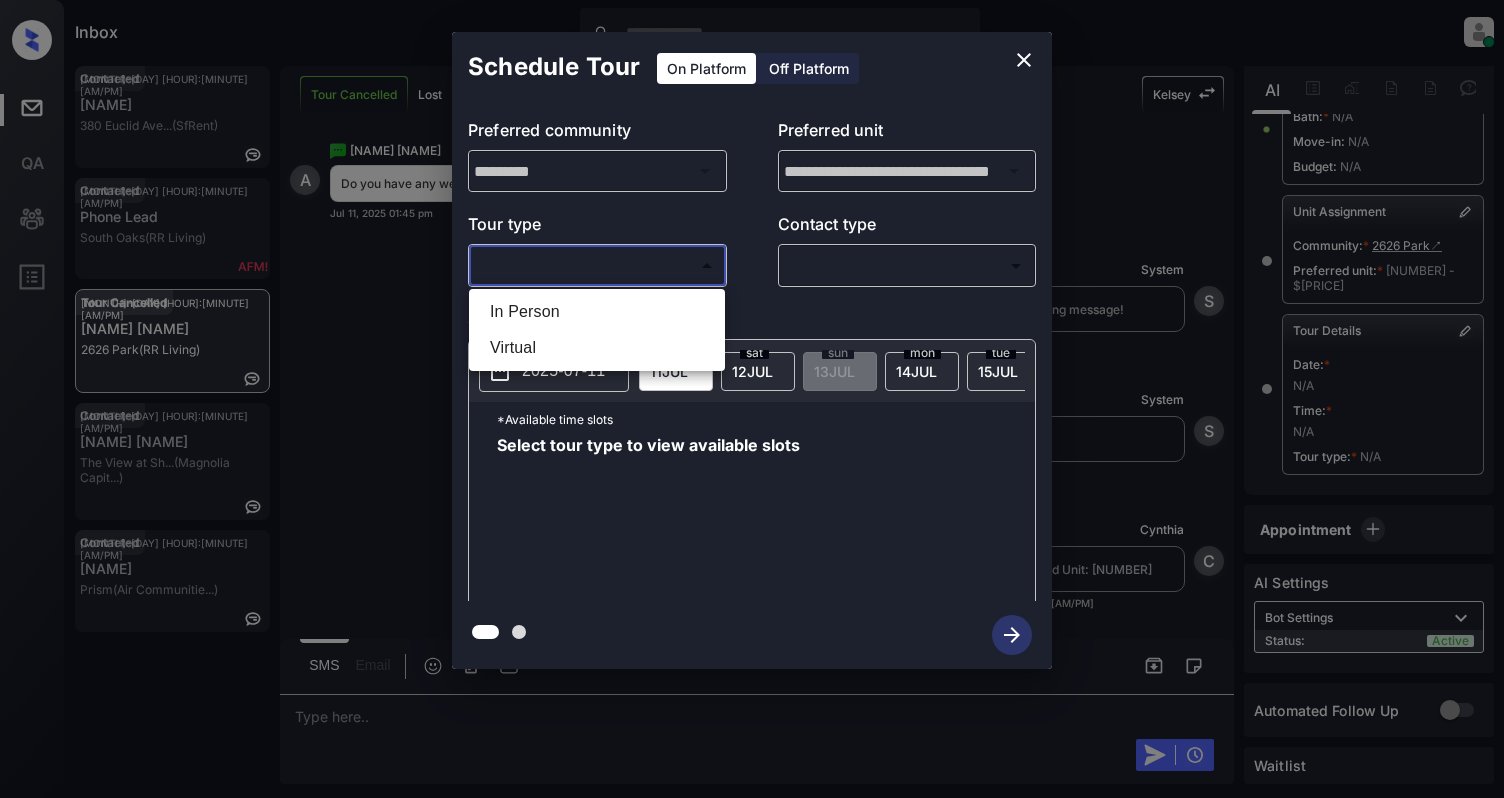 click on "Inbox Cynthia Montañez Online Set yourself   offline Set yourself   on break Profile Switch to  light  mode Sign out Contacted Jul-11 01:33 pm   Aubrey 380 Euclid Ave...  (SfRent) Contacted Jul-11 01:33 pm   Phone Lead South Oaks  (RR Living) Tour Cancelled Jul-11 01:45 pm   Alannia Fowler 2626 Park  (RR Living) Contacted Jul-11 01:47 pm   Marico Isom The View at Sh...  (Magnolia Capit...) Contacted Jul-11 01:57 pm   Kate Prism  (Air Communitie...) Tour Cancelled Lost Lead Sentiment: Angry Upon sliding the acknowledgement:  Lead will move to lost stage. * ​ SMS and call option will be set to opt out. AFM will be turned off for the lead. Kelsey New Message Zuma Lead transferred to leasing agent: kelsey Jun 28, 2025 09:56 am  Sync'd w  knock Z New Message Agent Lead created via webhook in Inbound stage. Jun 28, 2025 09:56 am A New Message Agent AFM Request sent to Kelsey. Jun 28, 2025 09:56 am A New Message Agent Notes Note: Structured Note:
Move In Date: 2025-10-01
Jun 28, 2025 09:56 am A New Message K" at bounding box center (752, 399) 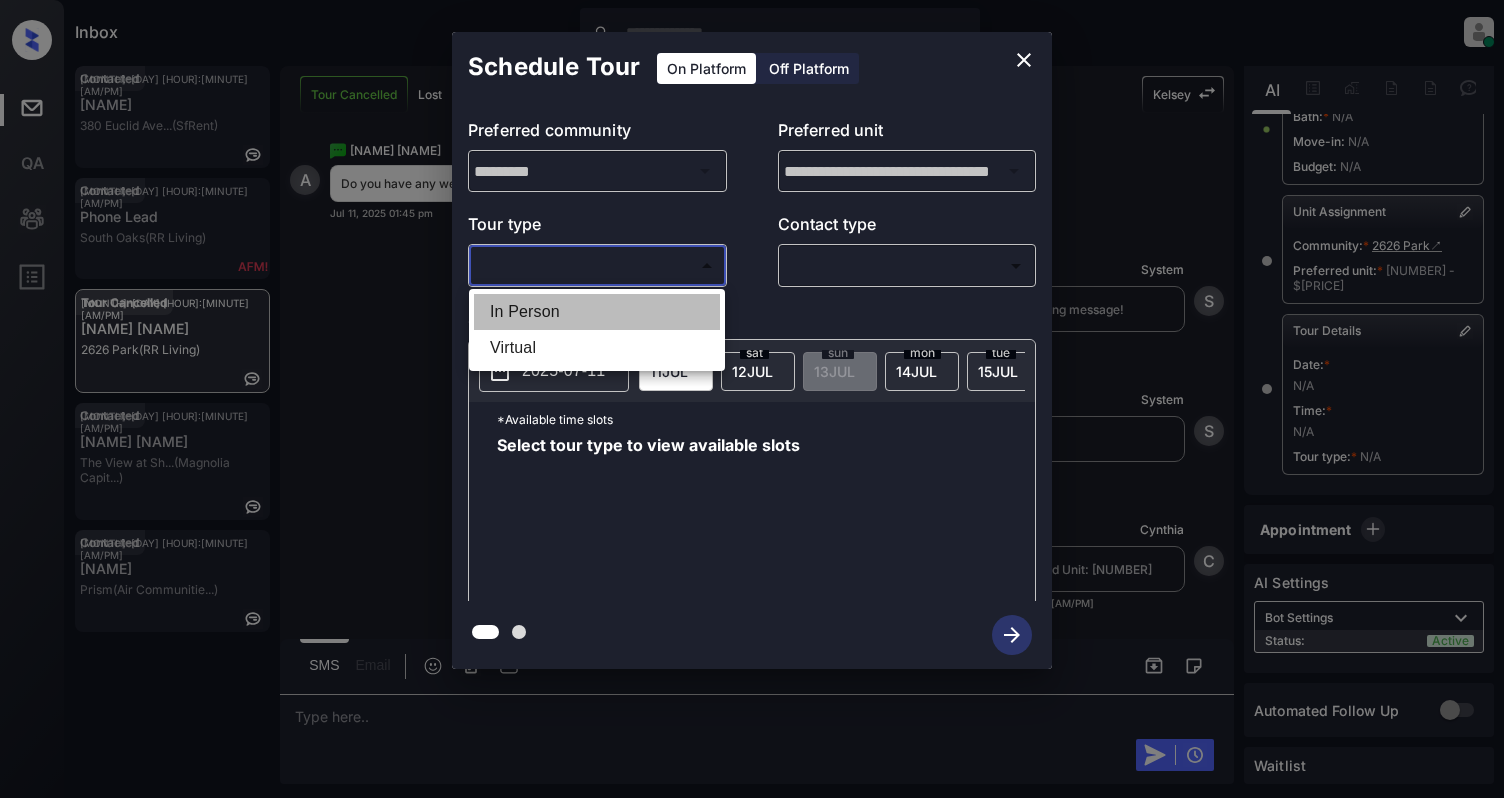 click on "In Person" at bounding box center (597, 312) 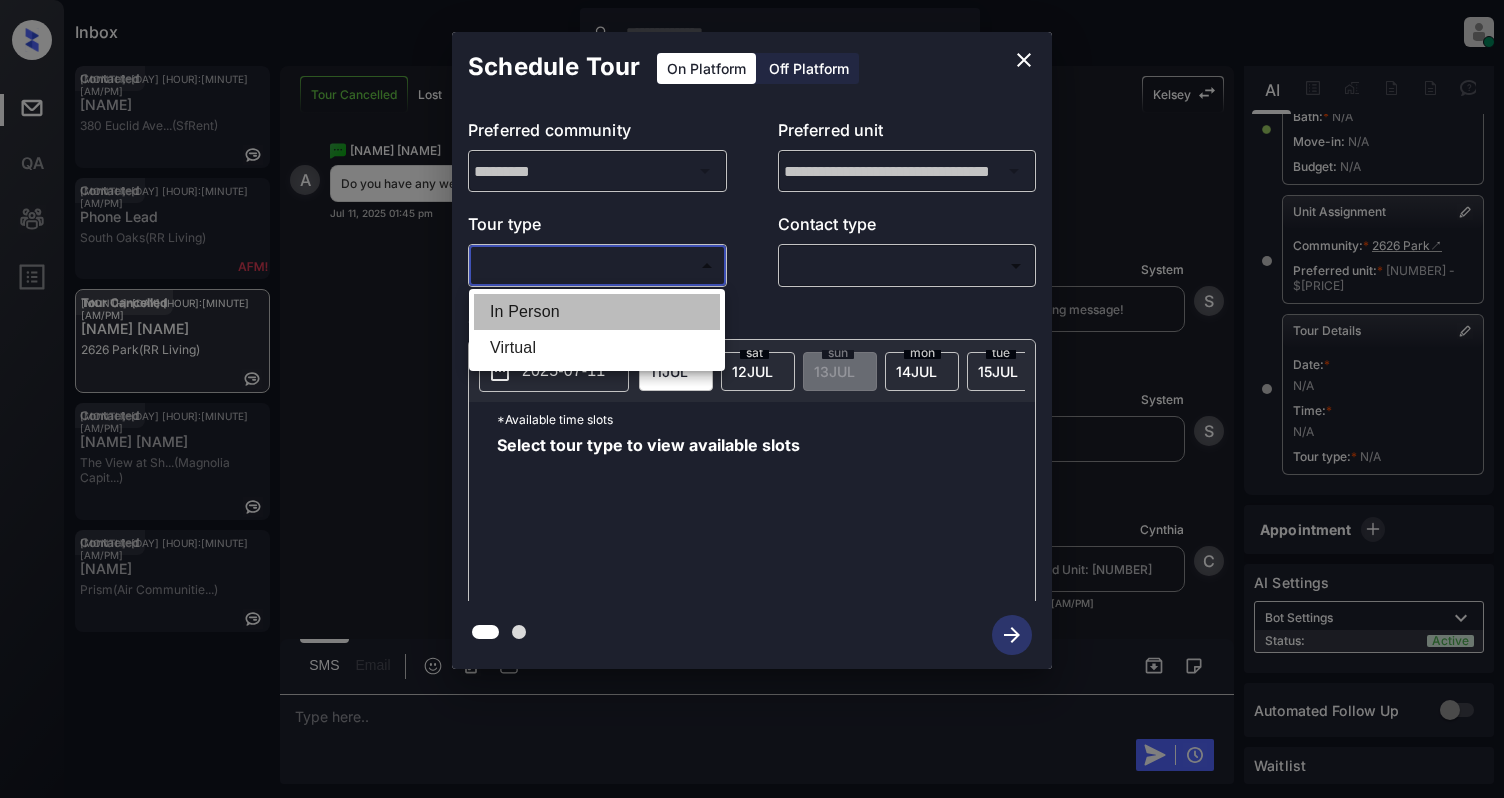type on "********" 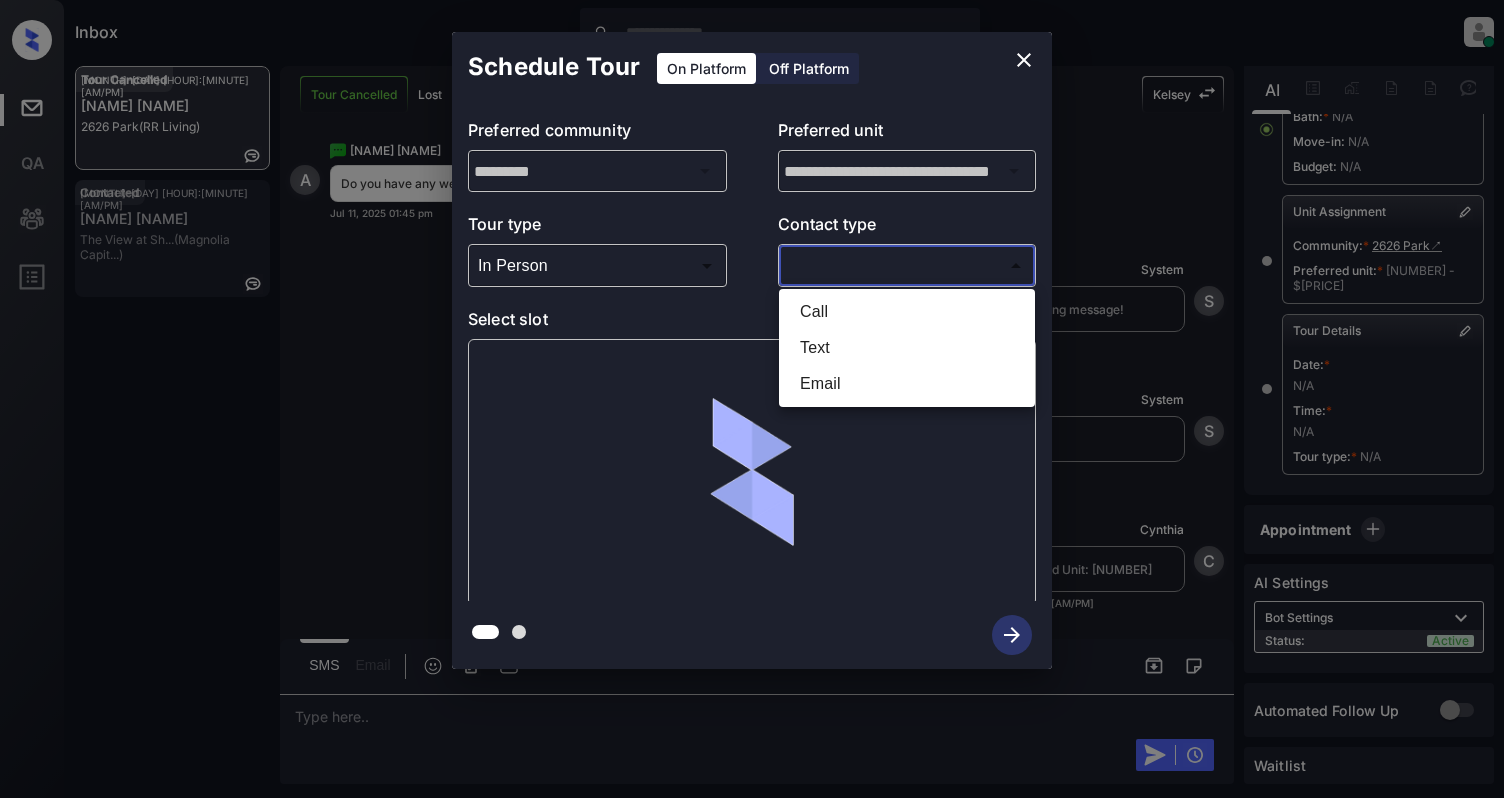 drag, startPoint x: 836, startPoint y: 253, endPoint x: 836, endPoint y: 264, distance: 11 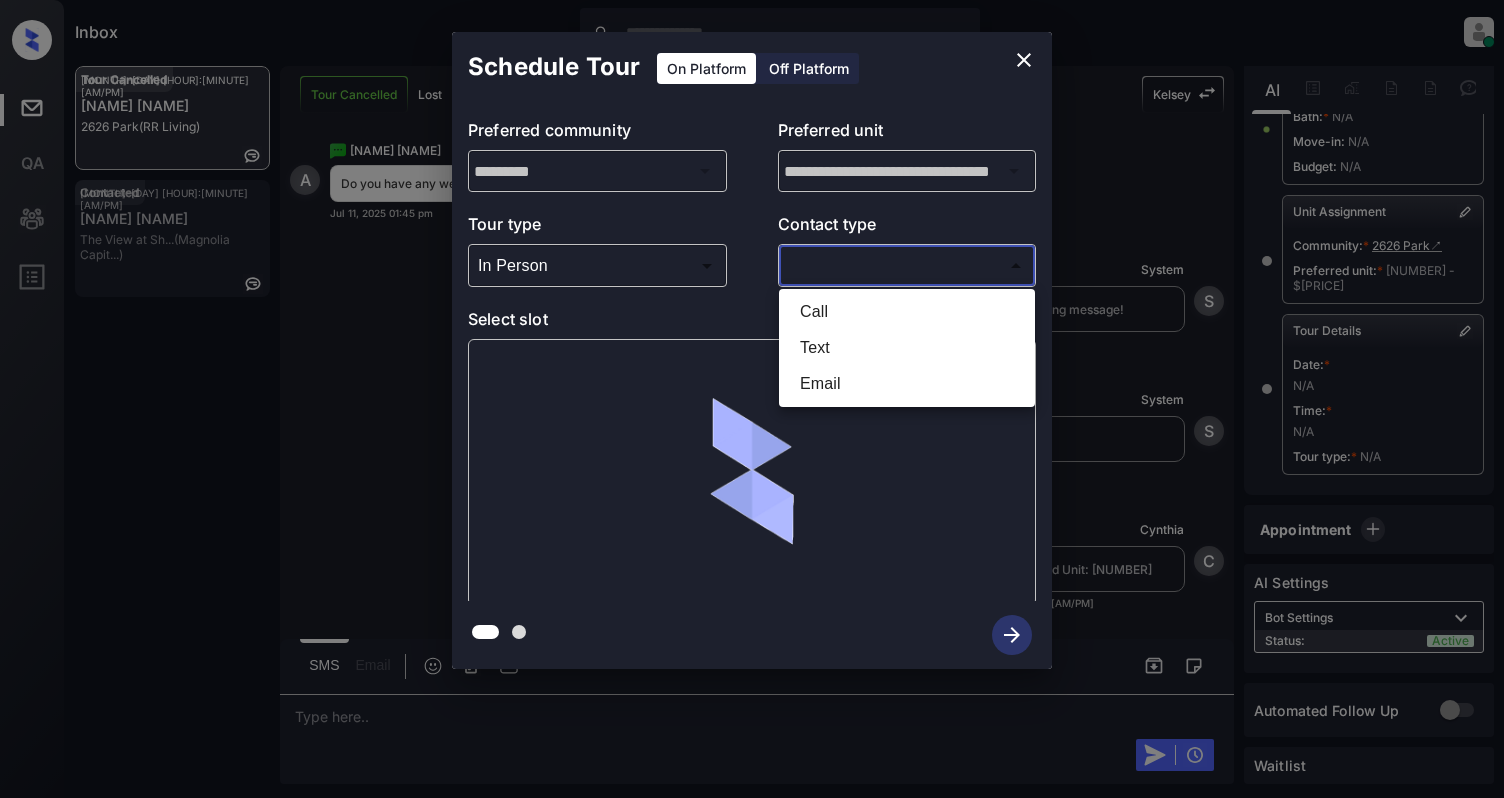click on "Inbox Cynthia Montañez Online Set yourself   offline Set yourself   on break Profile Switch to  light  mode Sign out Tour Cancelled Jul-11 01:45 pm   Alannia Fowler 2626 Park  (RR Living) Contacted Jul-11 01:47 pm   Marico Isom The View at Sh...  (Magnolia Capit...) Tour Cancelled Lost Lead Sentiment: Angry Upon sliding the acknowledgement:  Lead will move to lost stage. * ​ SMS and call option will be set to opt out. AFM will be turned off for the lead. Kelsey New Message Zuma Lead transferred to leasing agent: kelsey Jun 28, 2025 09:56 am  Sync'd w  knock Z New Message Agent Lead created via webhook in Inbound stage. Jun 28, 2025 09:56 am A New Message Agent AFM Request sent to Kelsey. Jun 28, 2025 09:56 am A New Message Agent Notes Note: Structured Note:
Move In Date: 2025-10-01
Jun 28, 2025 09:56 am A New Message Kelsey Lead Details Updated
Move In Date:  1-10-2025
Jun 28, 2025 09:56 am K New Message Kelsey Jun 28, 2025 09:56 am   | SmarterAFMV2Sms  Sync'd w  knock K New Message Kelsey K Kelsey" at bounding box center [752, 399] 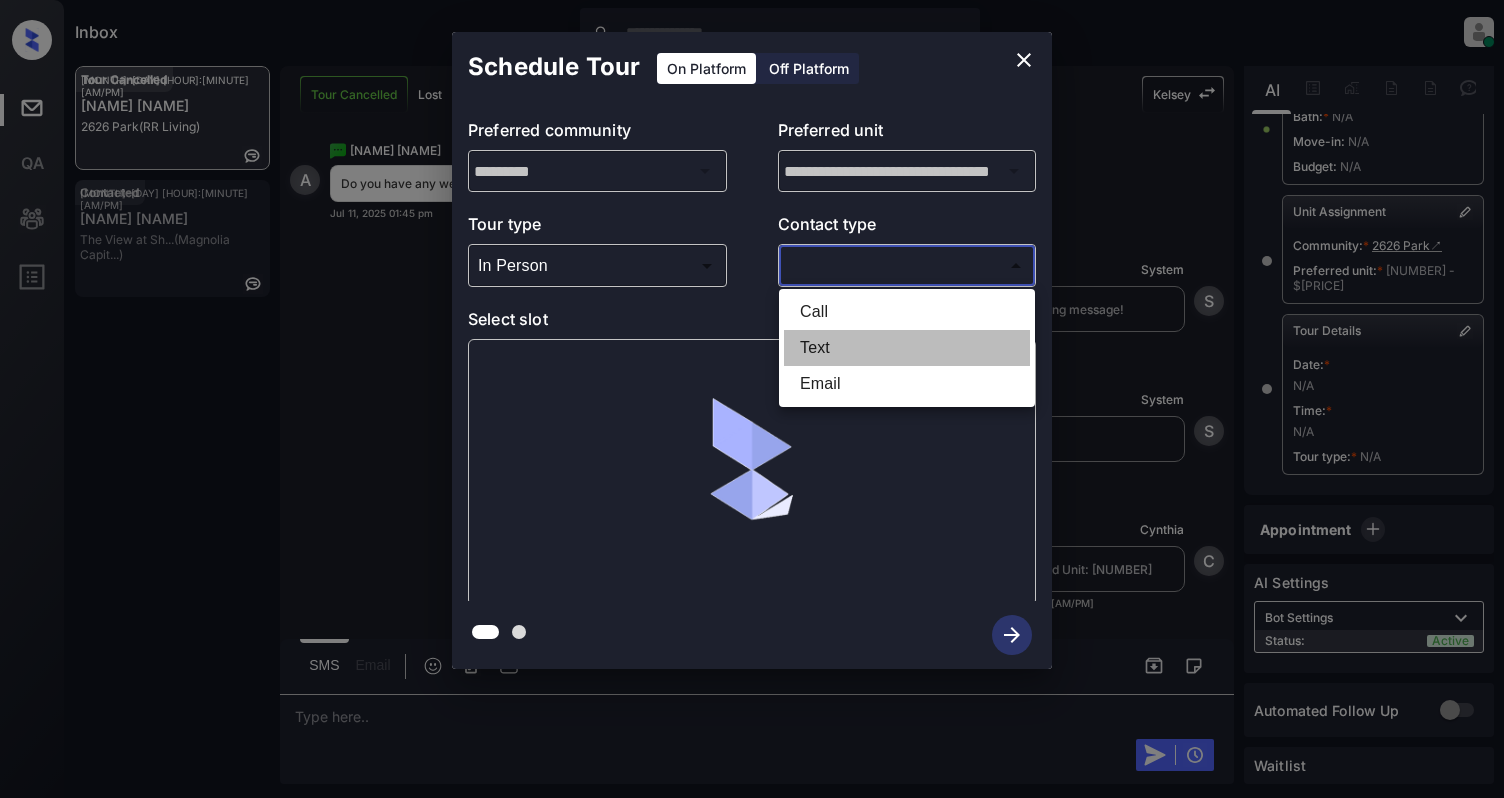 click on "Text" at bounding box center (907, 348) 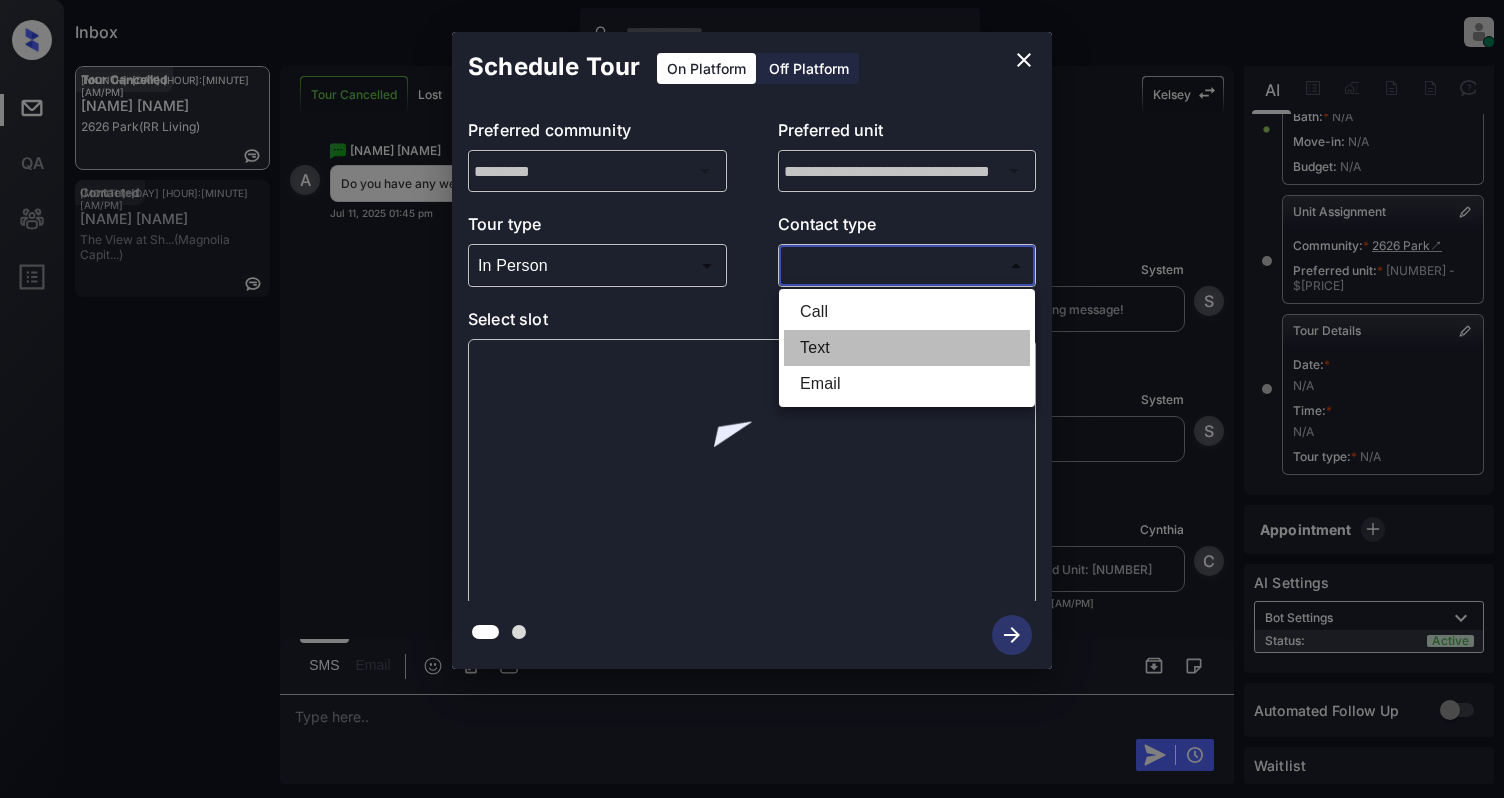 type on "****" 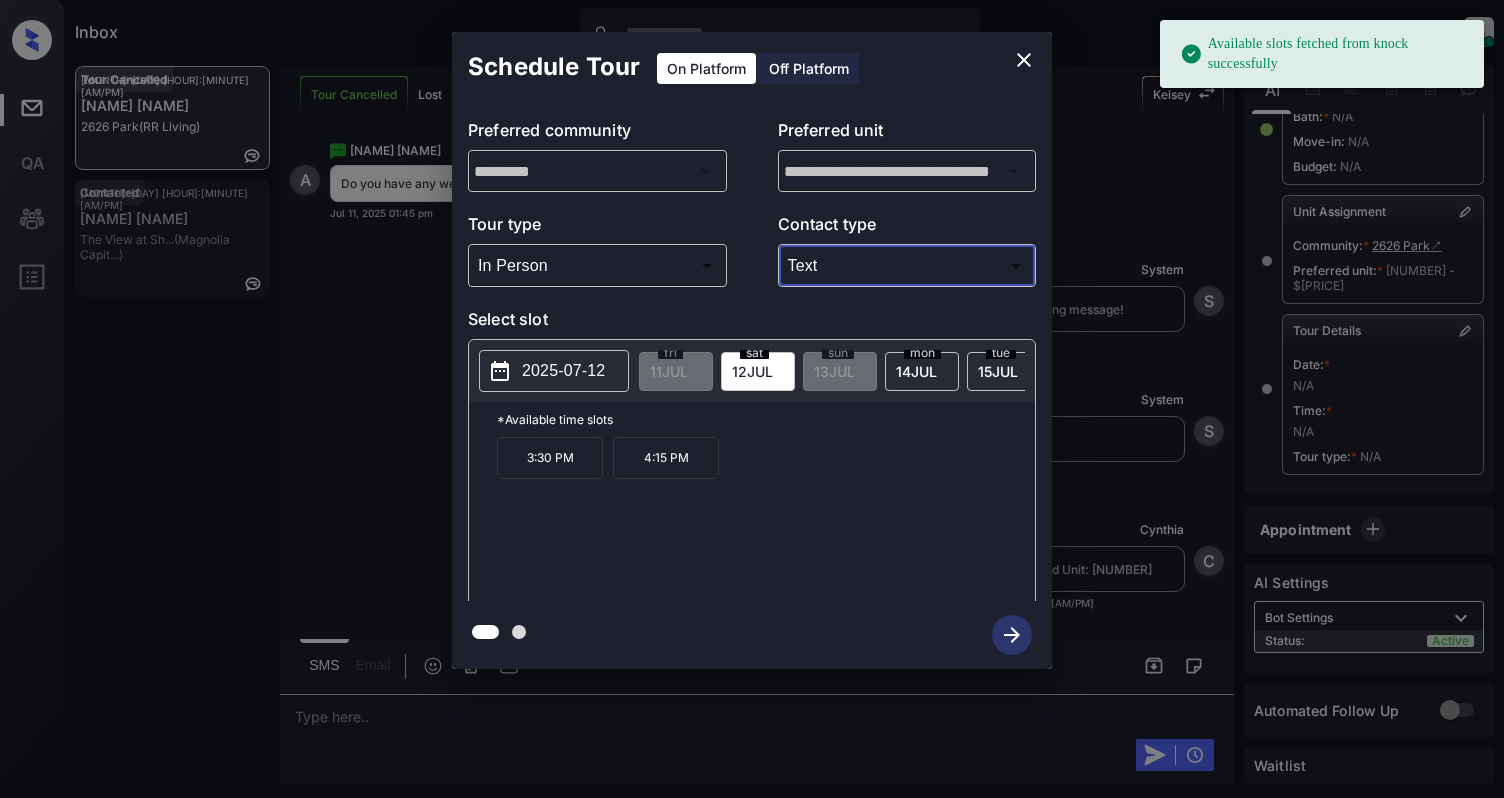 click on "2025-07-12" at bounding box center (563, 371) 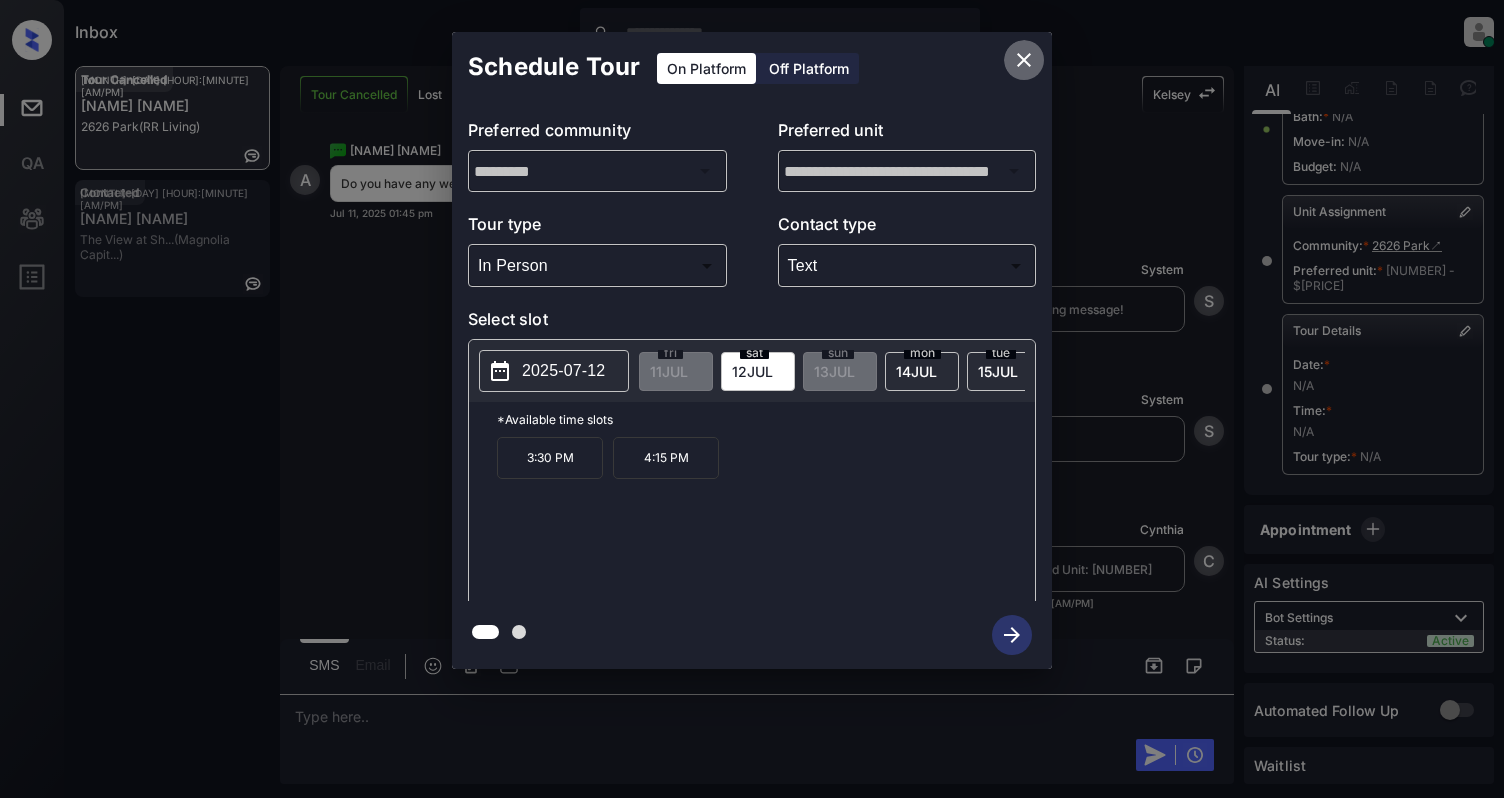 click 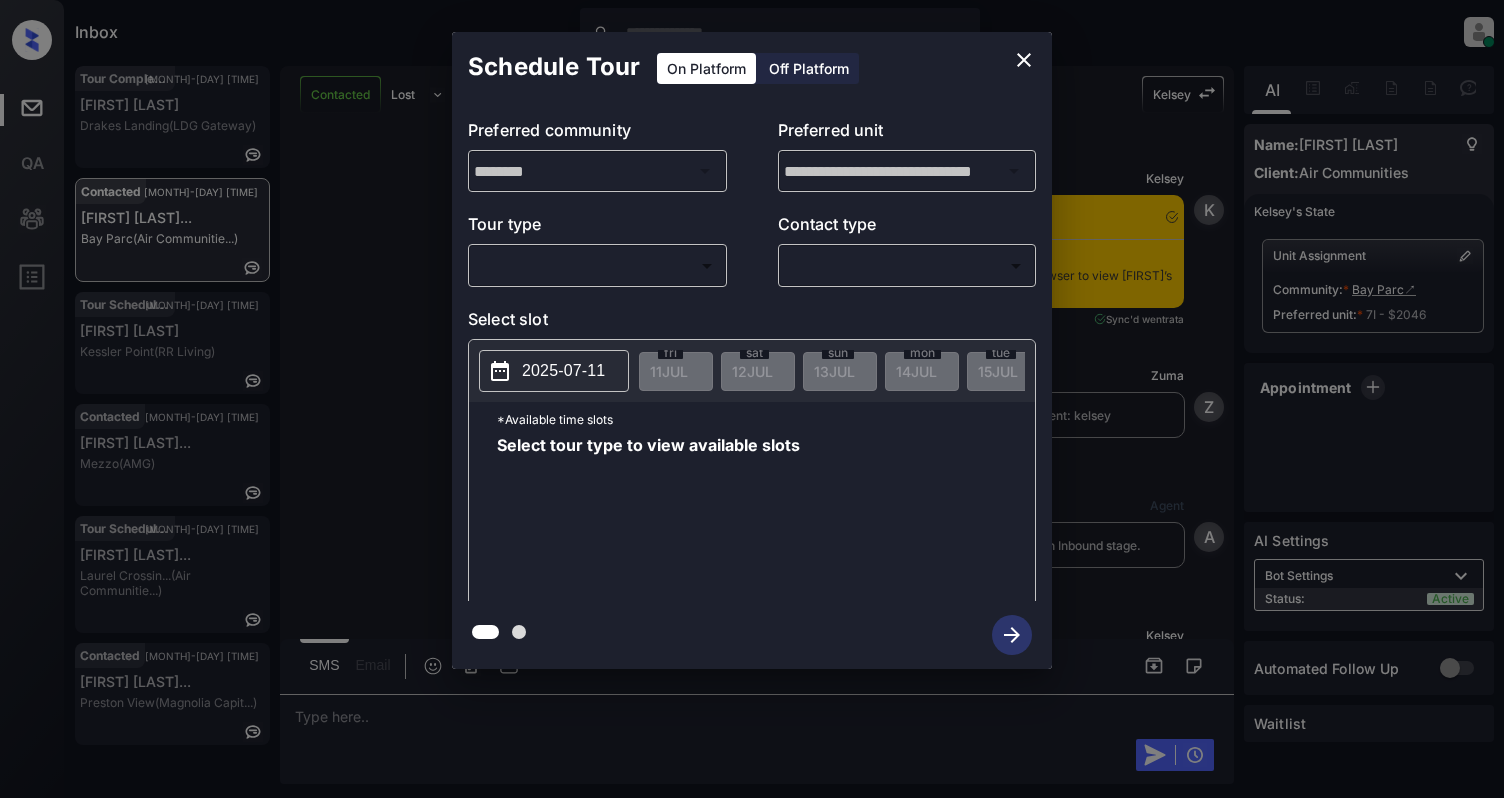scroll, scrollTop: 0, scrollLeft: 0, axis: both 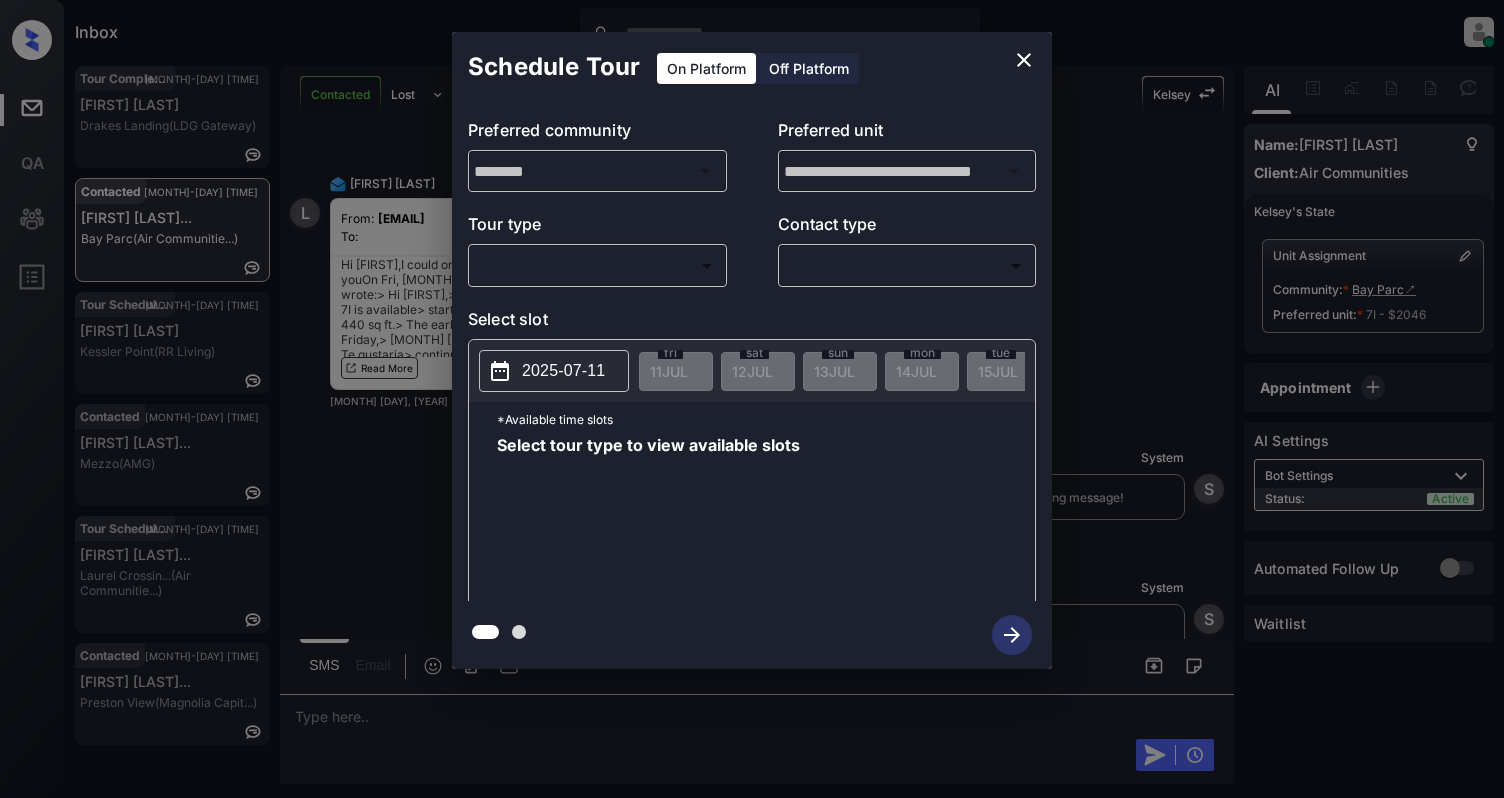 click on "Inbox [FIRST] [LAST] Online Set yourself   offline Set yourself   on break Profile Switch to  light  mode Sign out Tour Completed [MONTH]-[DAY] [TIME]   [FIRST] [LAST] [LOCATION]  ([ABBREVIATION]) Contacted [MONTH]-[DAY] [TIME]   [FIRST] [LAST] [LOCATION]  ([ABBREVIATION]) Tour Scheduled [MONTH]-[DAY] [TIME]   [FIRST] [LAST] [LOCATION]  ([ABBREVIATION]) Contacted [MONTH]-[DAY] [TIME]   [FIRST] [LAST] [LOCATION]  ([ABBREVIATION]) Tour Scheduled [MONTH]-[DAY] [TIME]   [FIRST] [LAST] [LOCATION]  ([ABBREVIATION]) Contacted [MONTH]-[DAY] [TIME]   [FIRST] [LAST] [LOCATION]  ([ABBREVIATION]) Contacted Lost Lead Sentiment: Angry Upon sliding the acknowledgement:  Lead will move to lost stage. * ​ SMS and call option will be set to opt out. AFM will be turned off for the lead. [FIRST] New Message [FIRST] Notes Note: [URL] - Paste this link into your browser to view [FIRST]’s conversation with the prospect  Sync'd w" at bounding box center [752, 399] 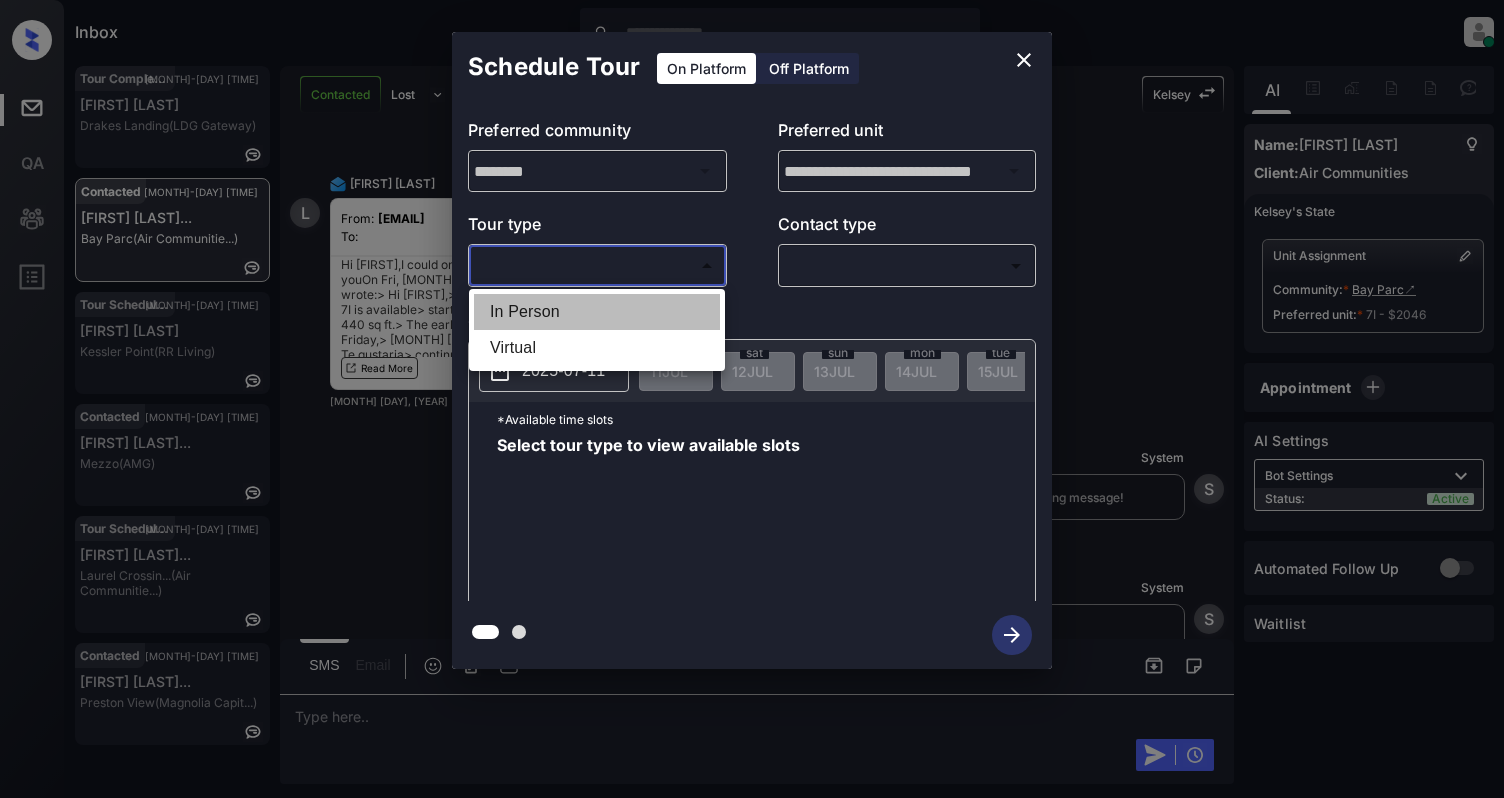 drag, startPoint x: 577, startPoint y: 318, endPoint x: 820, endPoint y: 308, distance: 243.20567 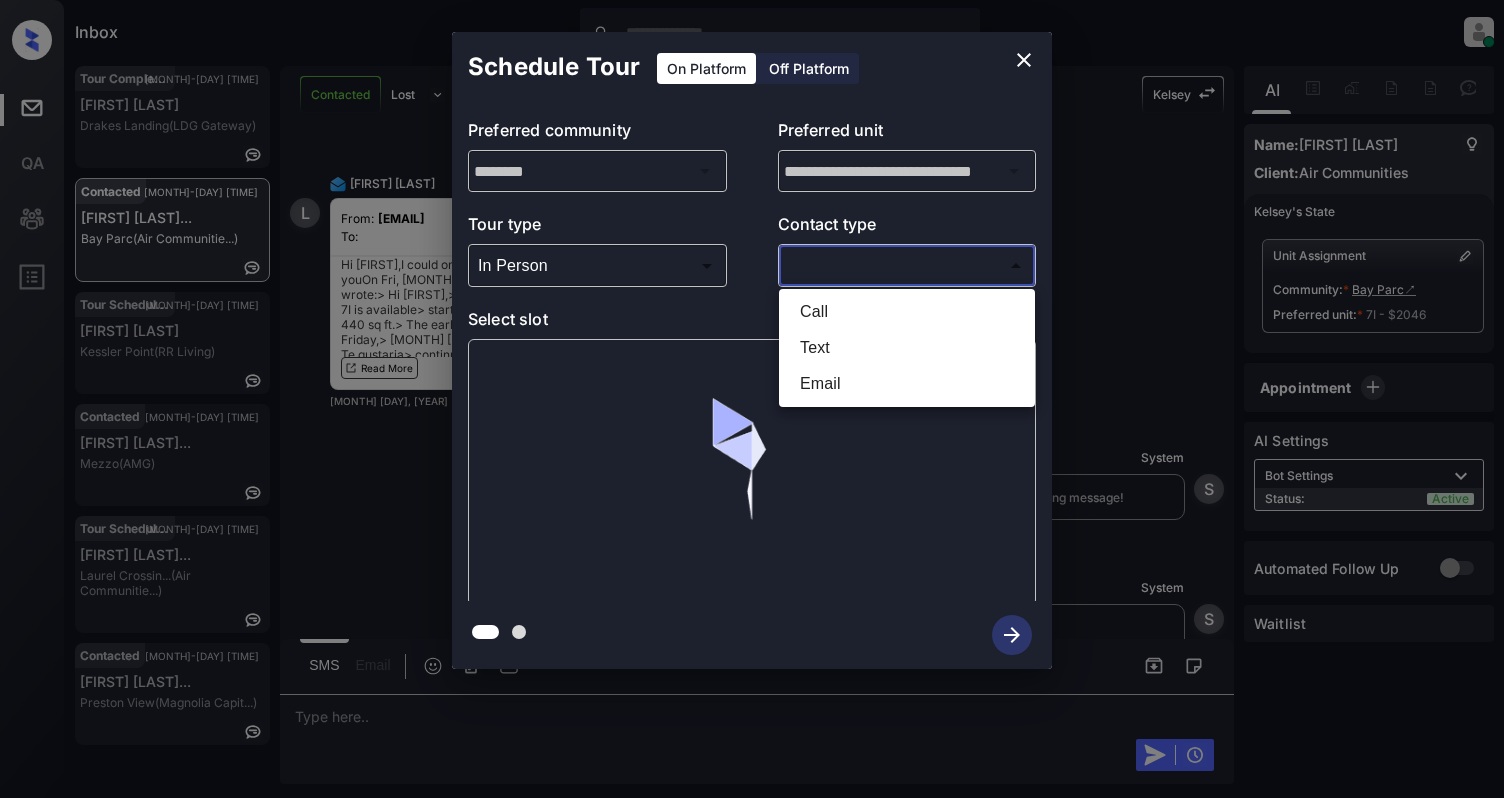 click on "Inbox [FIRST] [LAST] Online Set yourself   offline Set yourself   on break Profile Switch to  light  mode Sign out Tour Completed [MONTH]-[DAY] [TIME]   [FIRST] [LAST] [LOCATION]  ([ABBREVIATION]) Contacted [MONTH]-[DAY] [TIME]   [FIRST] [LAST] [LOCATION]  ([ABBREVIATION]) Tour Scheduled [MONTH]-[DAY] [TIME]   [FIRST] [LAST] [LOCATION]  ([ABBREVIATION]) Contacted [MONTH]-[DAY] [TIME]   [FIRST] [LAST] [LOCATION]  ([ABBREVIATION]) Tour Scheduled [MONTH]-[DAY] [TIME]   [FIRST] [LAST] [LOCATION]  ([ABBREVIATION]) Contacted [MONTH]-[DAY] [TIME]   [FIRST] [LAST] [LOCATION]  ([ABBREVIATION]) Contacted Lost Lead Sentiment: Angry Upon sliding the acknowledgement:  Lead will move to lost stage. * ​ SMS and call option will be set to opt out. AFM will be turned off for the lead. [FIRST] New Message [FIRST] Notes Note: [URL] - Paste this link into your browser to view [FIRST]’s conversation with the prospect  Sync'd w" at bounding box center (752, 399) 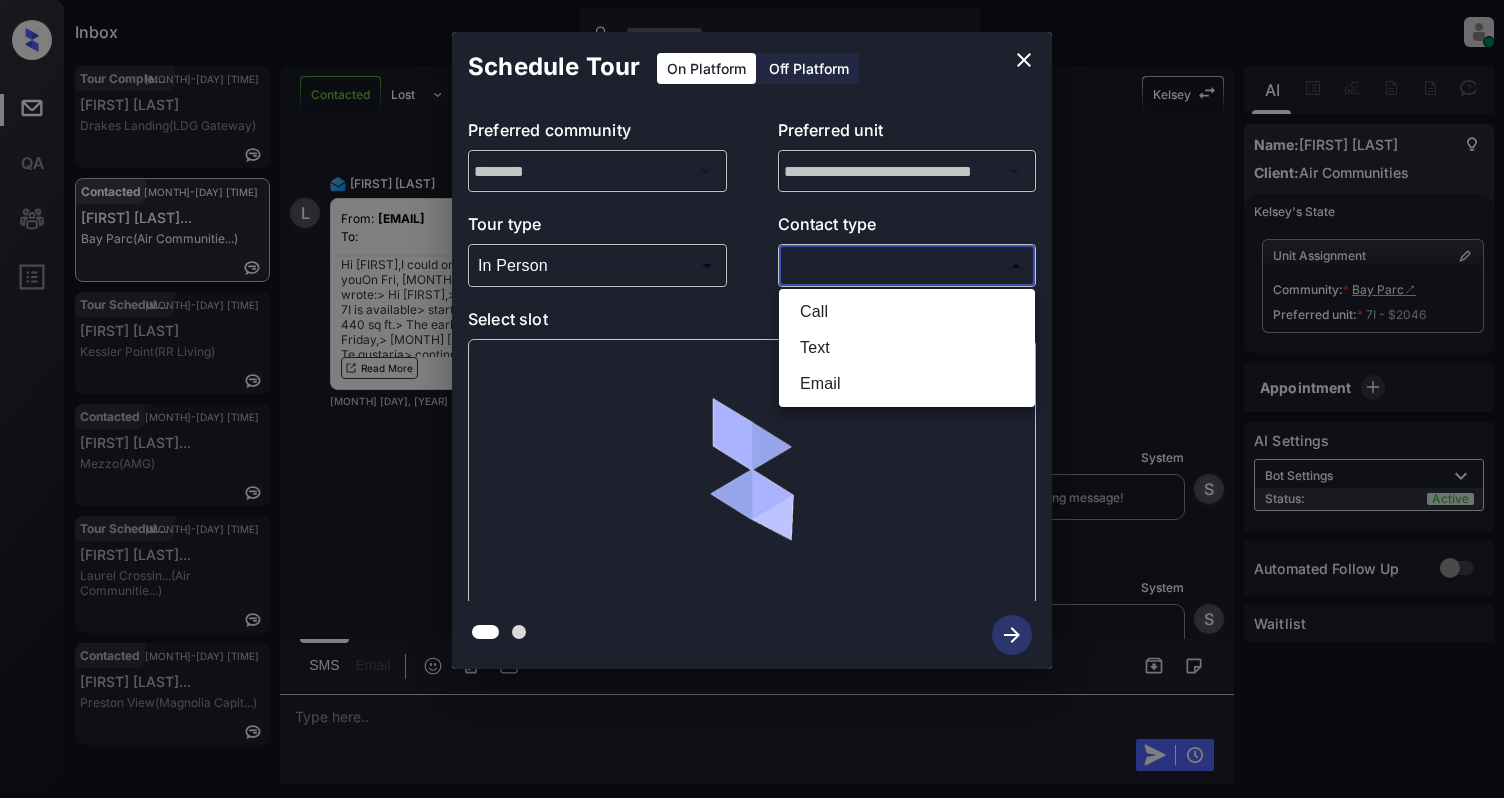 click on "Text" at bounding box center [907, 348] 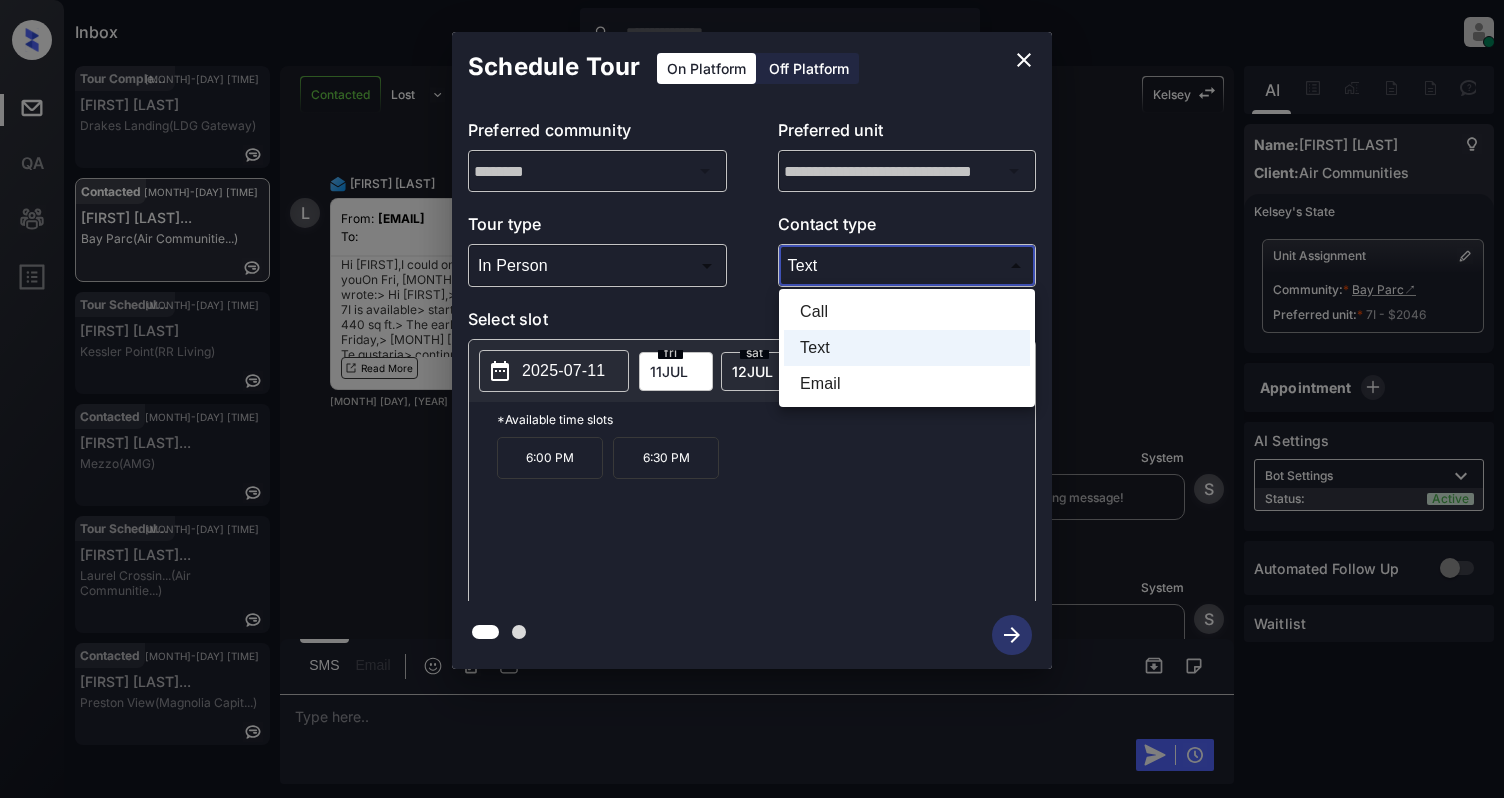 drag, startPoint x: 829, startPoint y: 273, endPoint x: 800, endPoint y: 314, distance: 50.219517 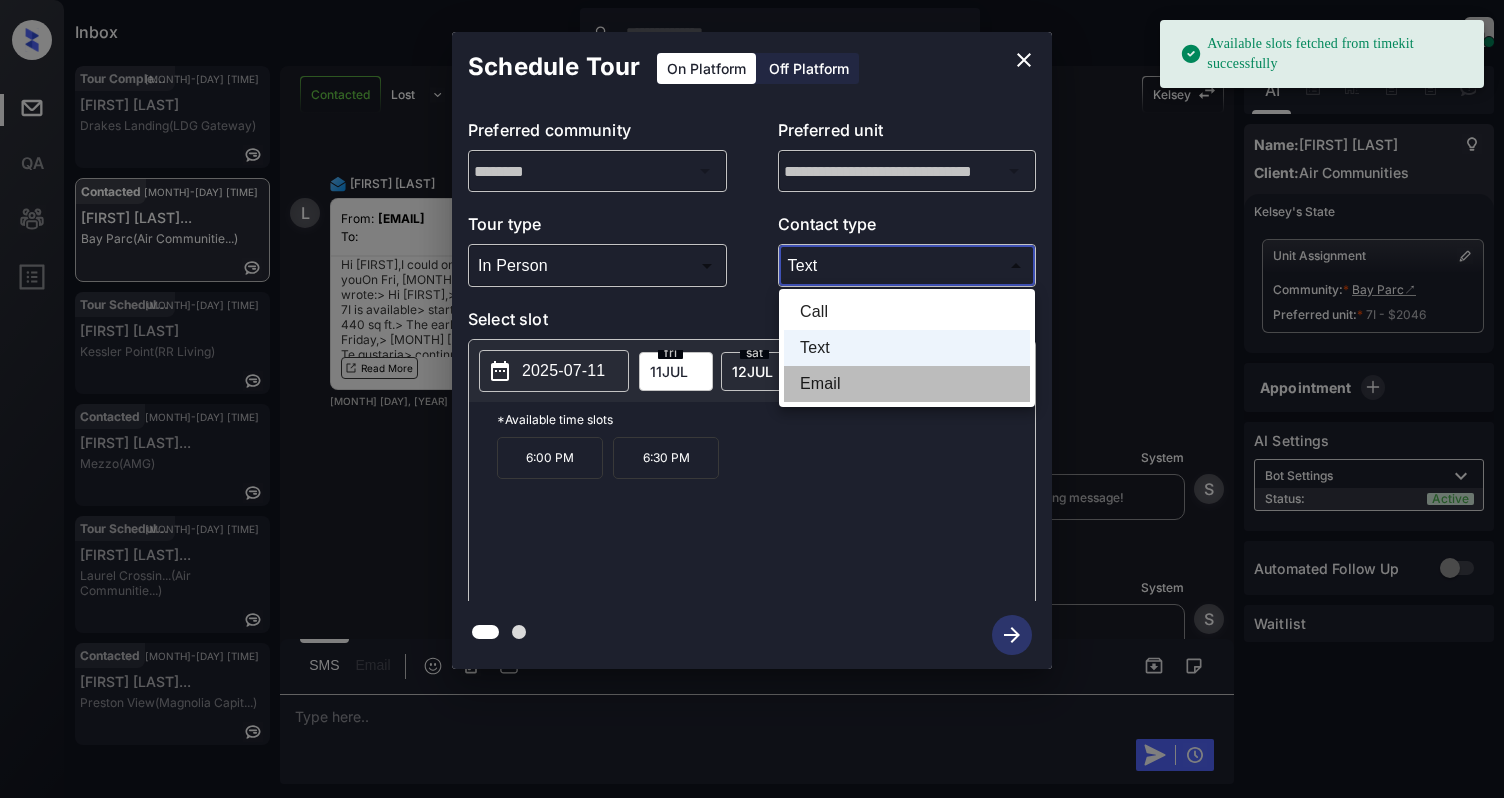 click on "Email" at bounding box center (907, 384) 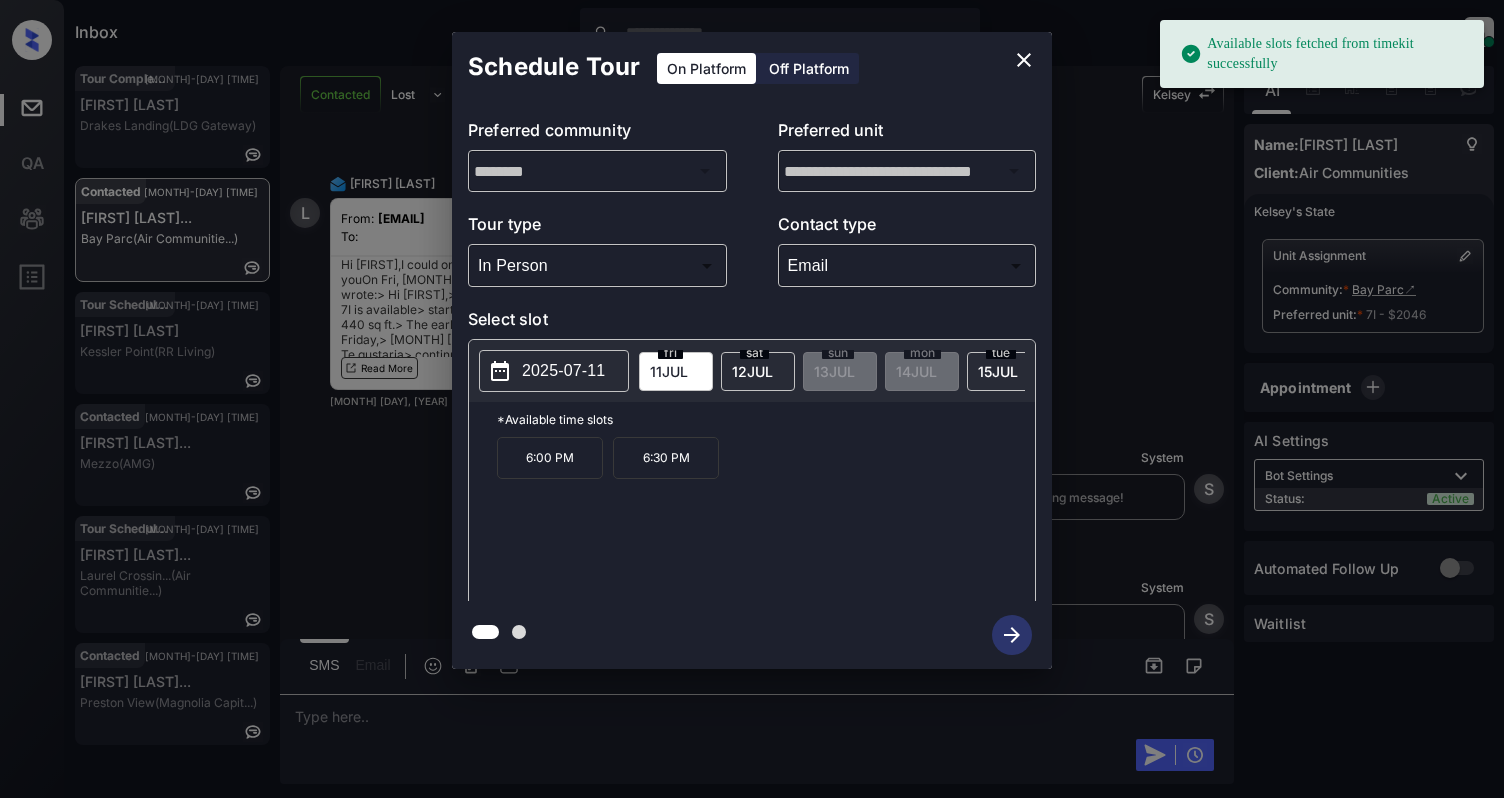 click on "2025-07-11" at bounding box center [563, 371] 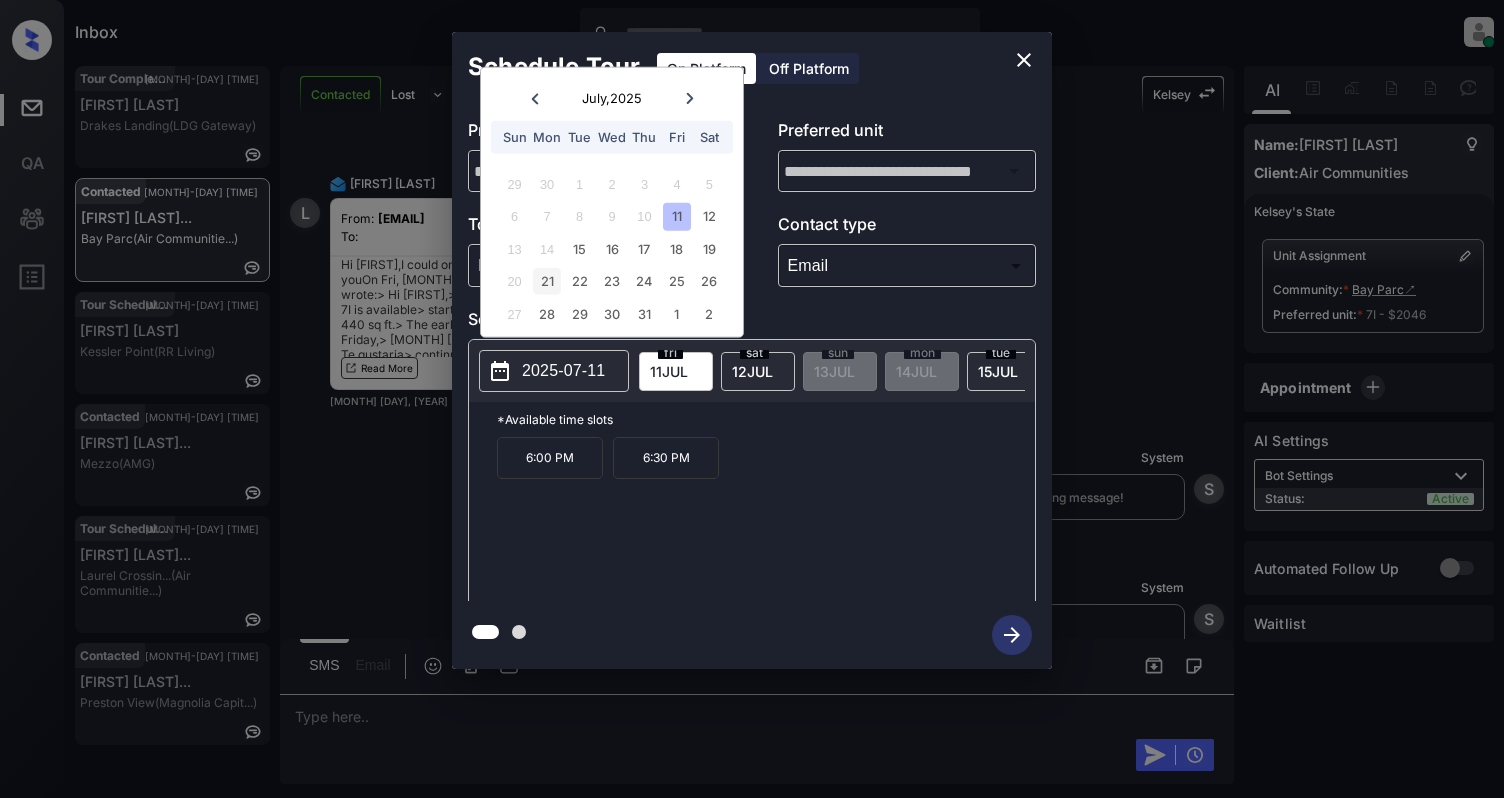 click on "21" at bounding box center (546, 281) 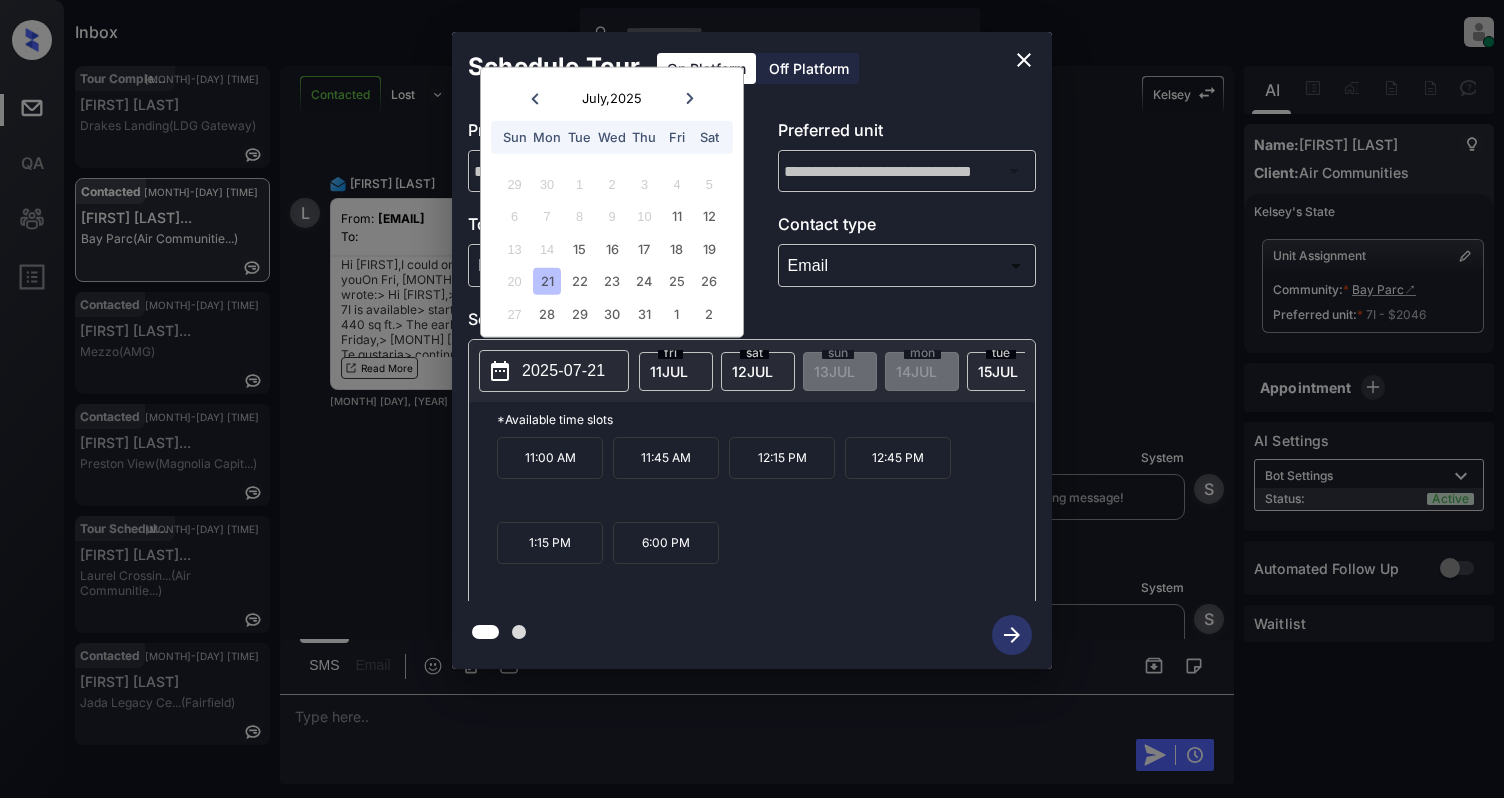 click 